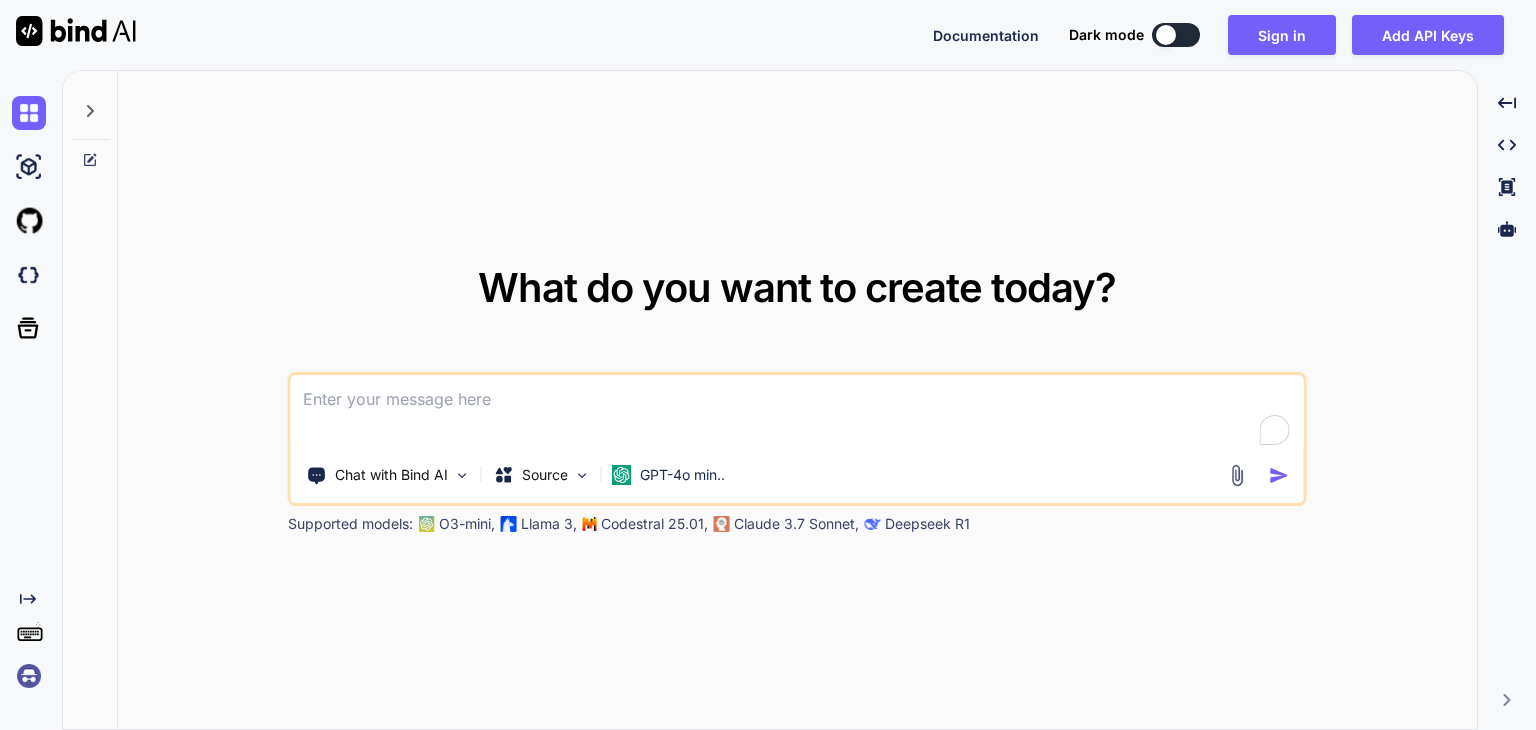 scroll, scrollTop: 0, scrollLeft: 0, axis: both 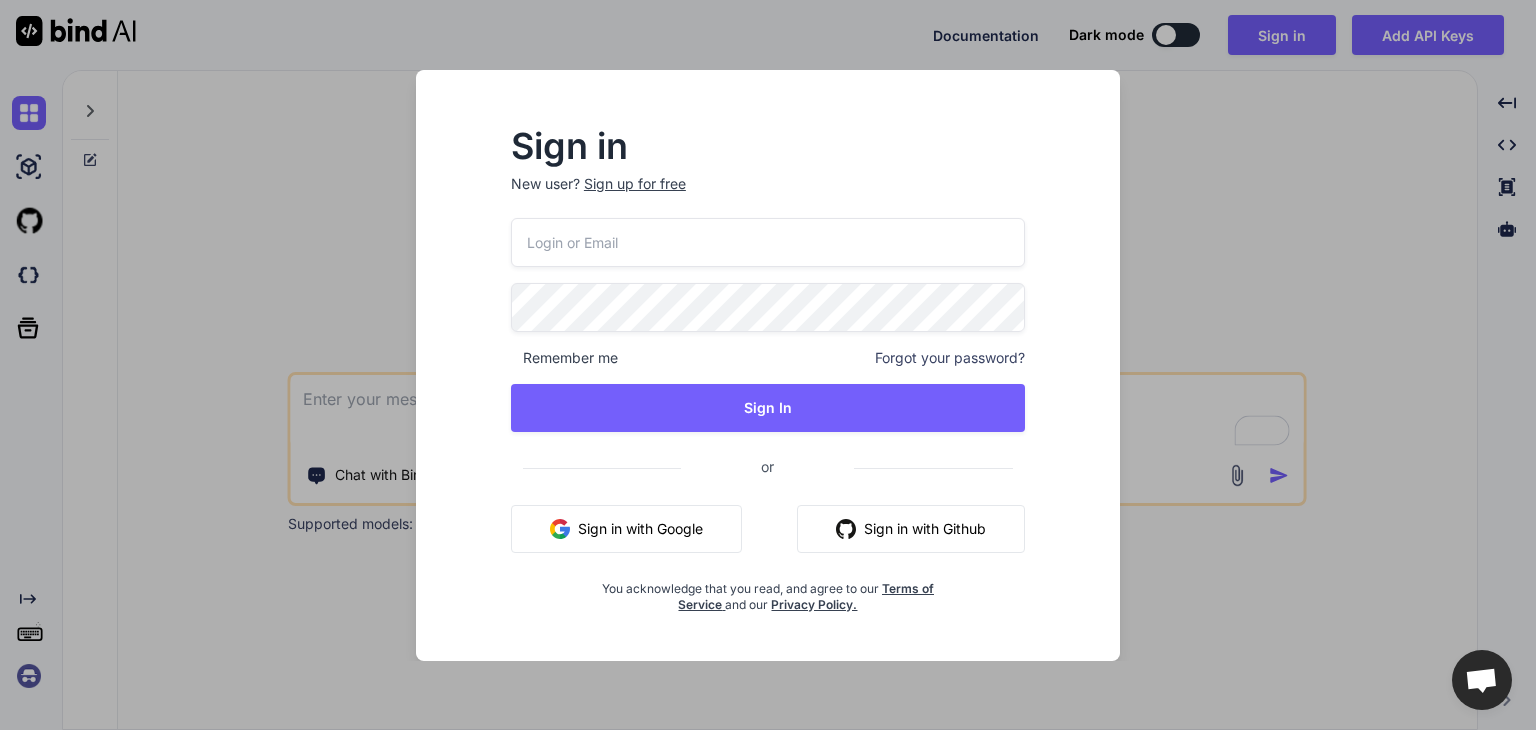 click on "Sign in New user?   Sign up for free Remember me Forgot your password? Sign In   or Sign in with Google Sign in with Github You acknowledge that you read, and agree to our   Terms of Service     and our   Privacy Policy." at bounding box center [768, 365] 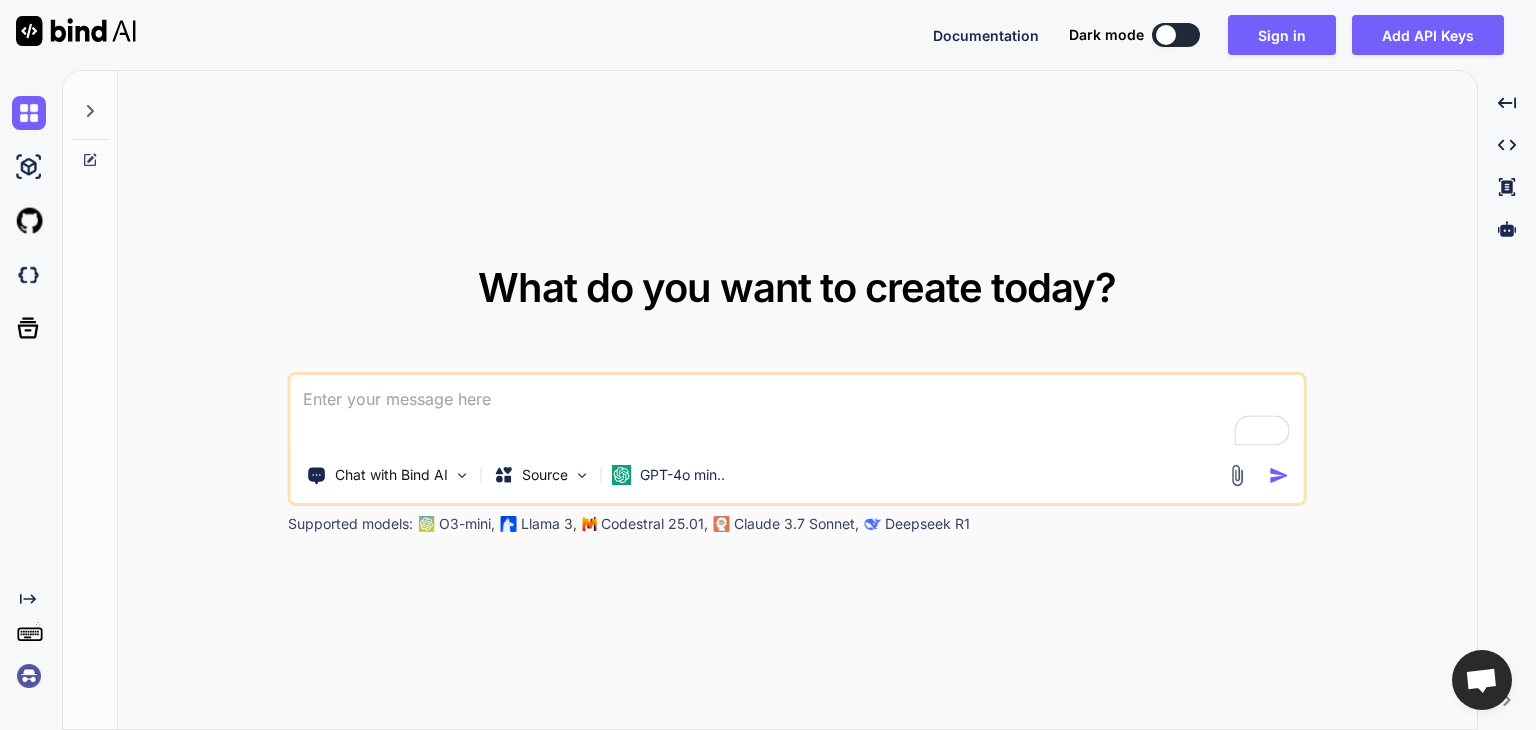 click at bounding box center [797, 412] 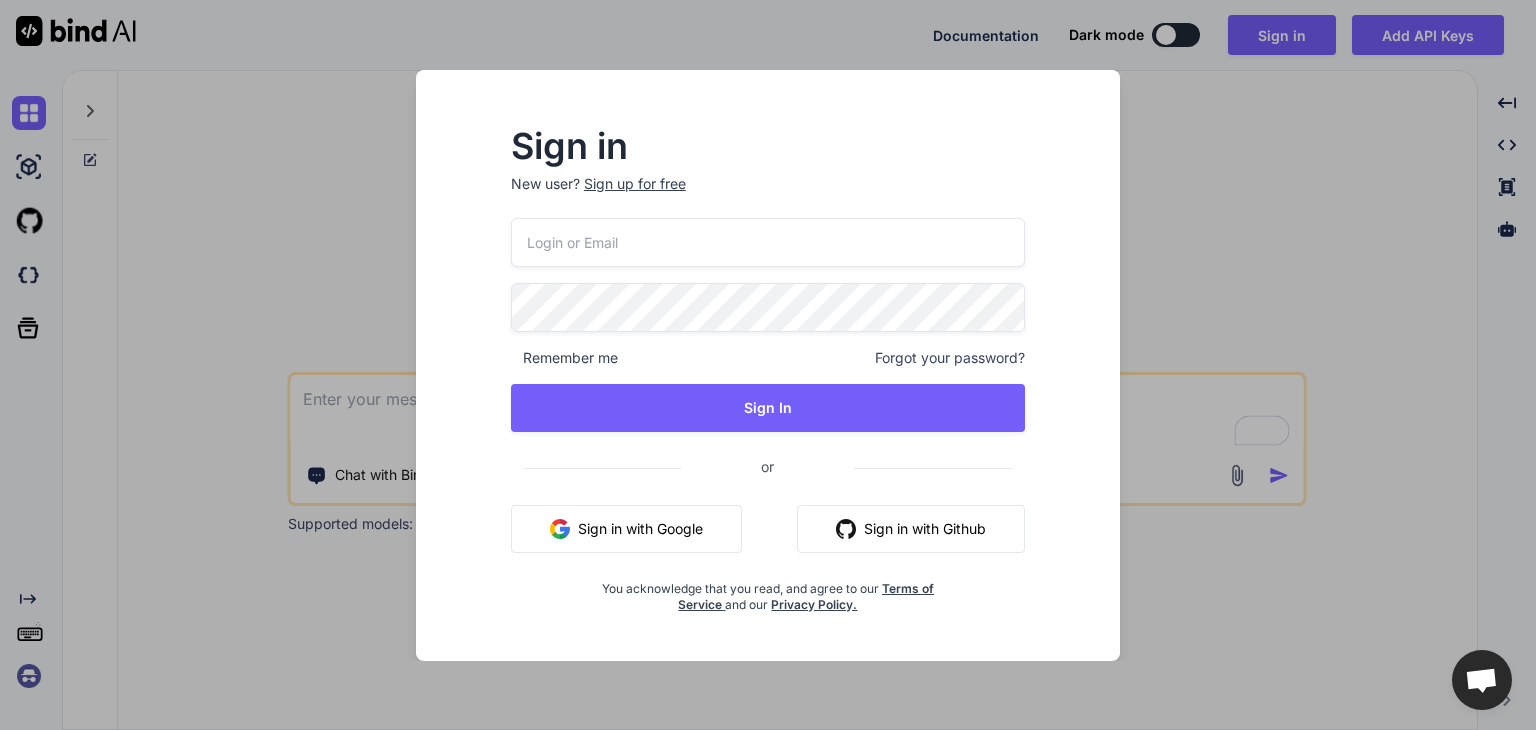 click on "Sign in New user?   Sign up for free Remember me Forgot your password? Sign In   or Sign in with Google Sign in with Github You acknowledge that you read, and agree to our   Terms of Service     and our   Privacy Policy." at bounding box center (768, 365) 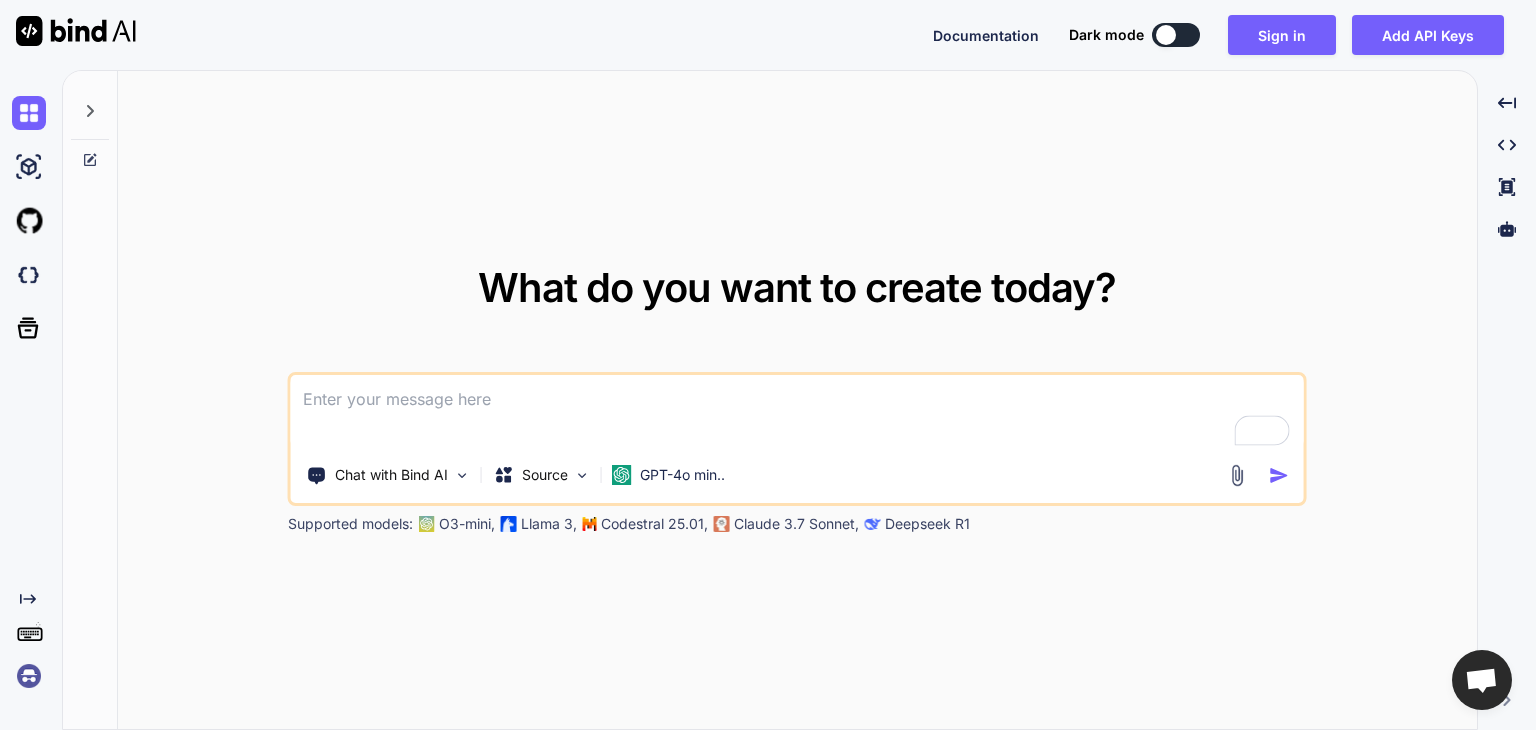 click at bounding box center [797, 412] 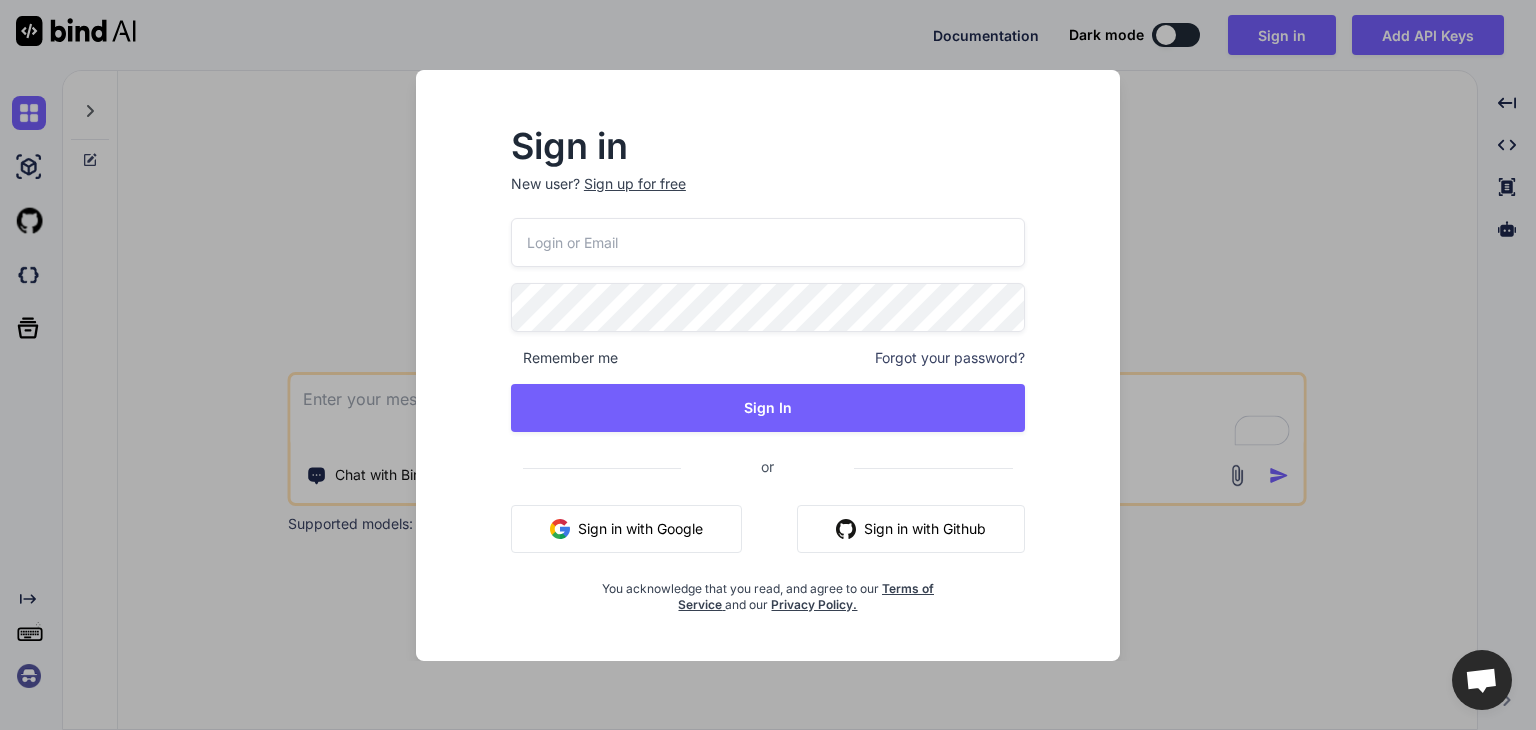 click on "Sign in New user?   Sign up for free Remember me Forgot your password? Sign In   or Sign in with Google Sign in with Github You acknowledge that you read, and agree to our   Terms of Service     and our   Privacy Policy." at bounding box center [768, 365] 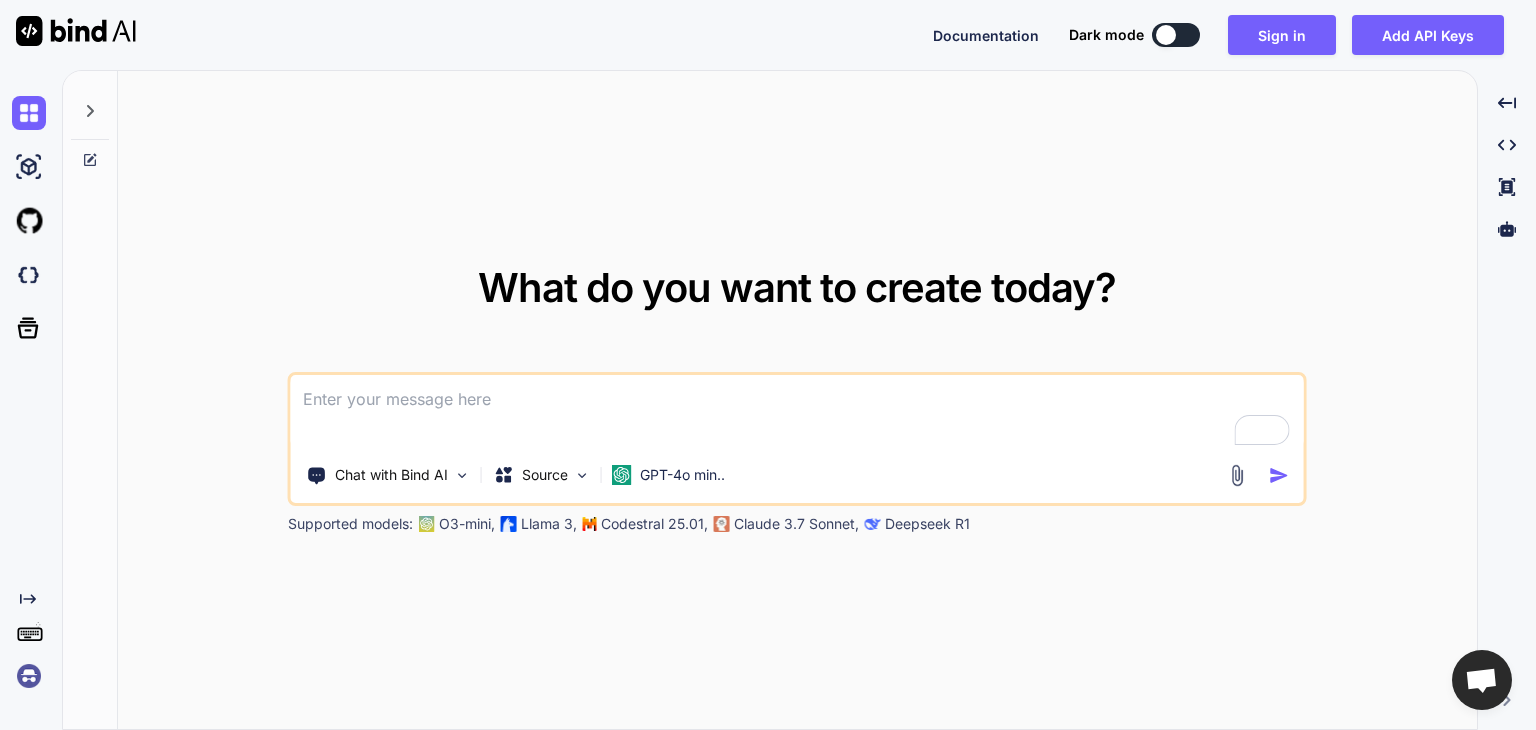 drag, startPoint x: 334, startPoint y: 425, endPoint x: 295, endPoint y: 404, distance: 44.294468 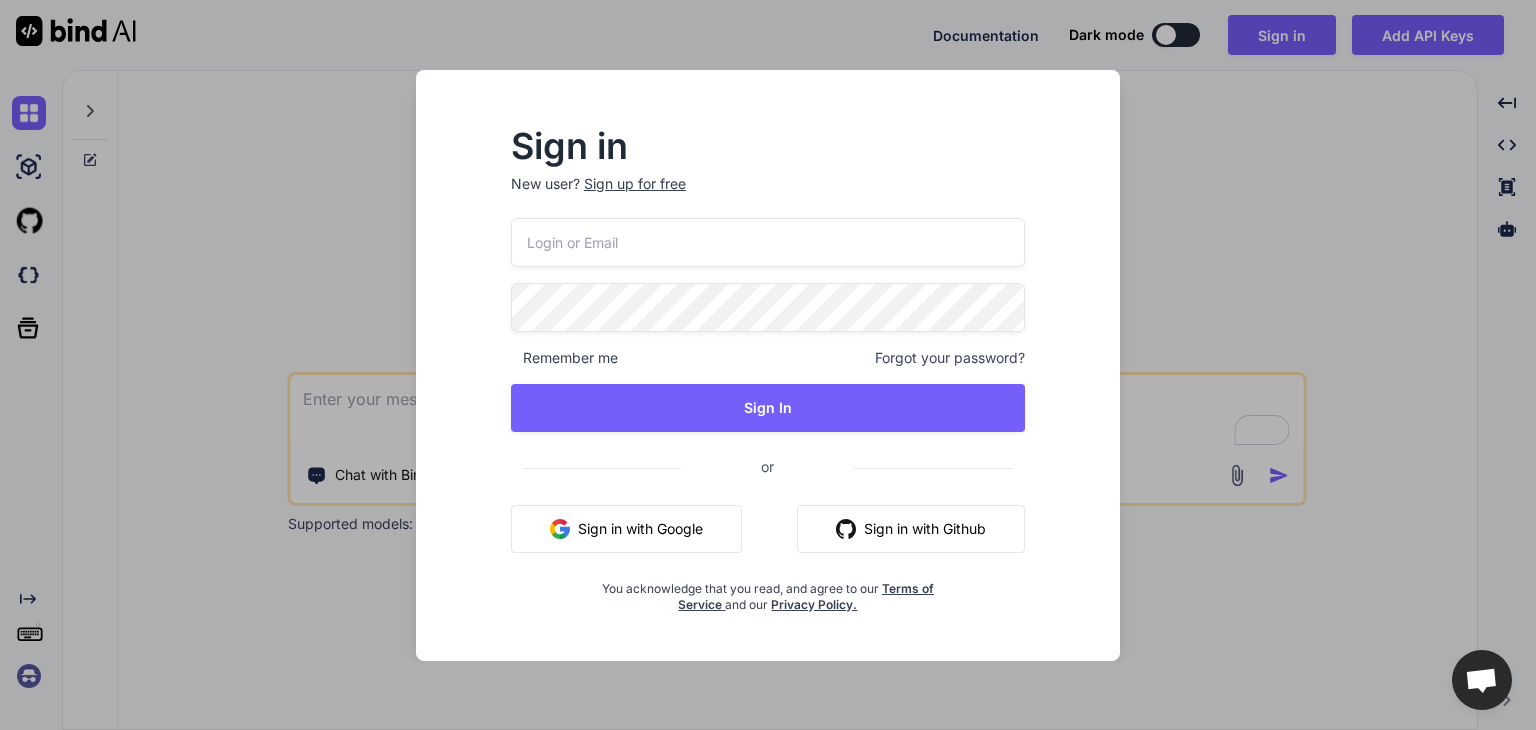 click on "Sign in New user?   Sign up for free Remember me Forgot your password? Sign In   or Sign in with Google Sign in with Github You acknowledge that you read, and agree to our   Terms of Service     and our   Privacy Policy." at bounding box center (768, 365) 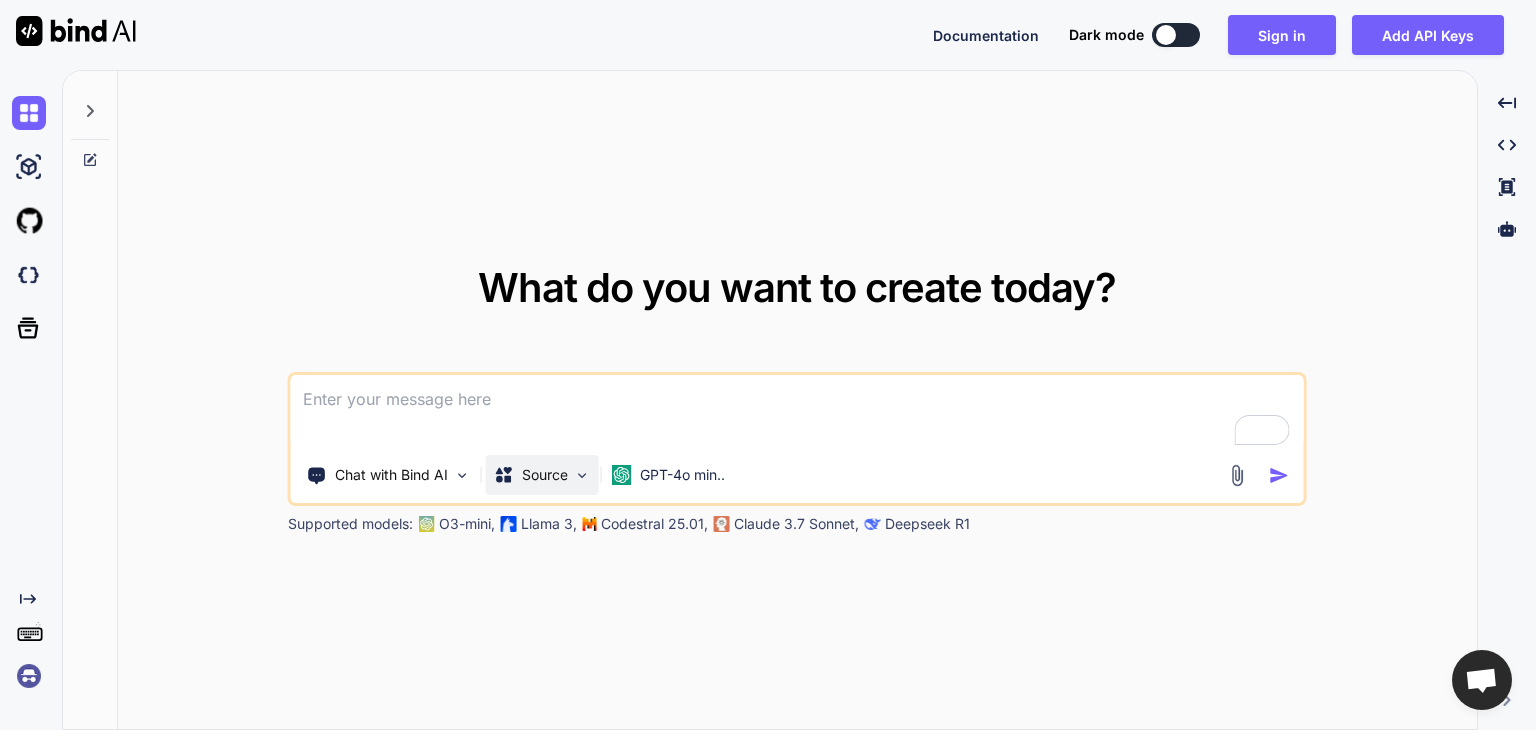 click on "Source" at bounding box center [542, 475] 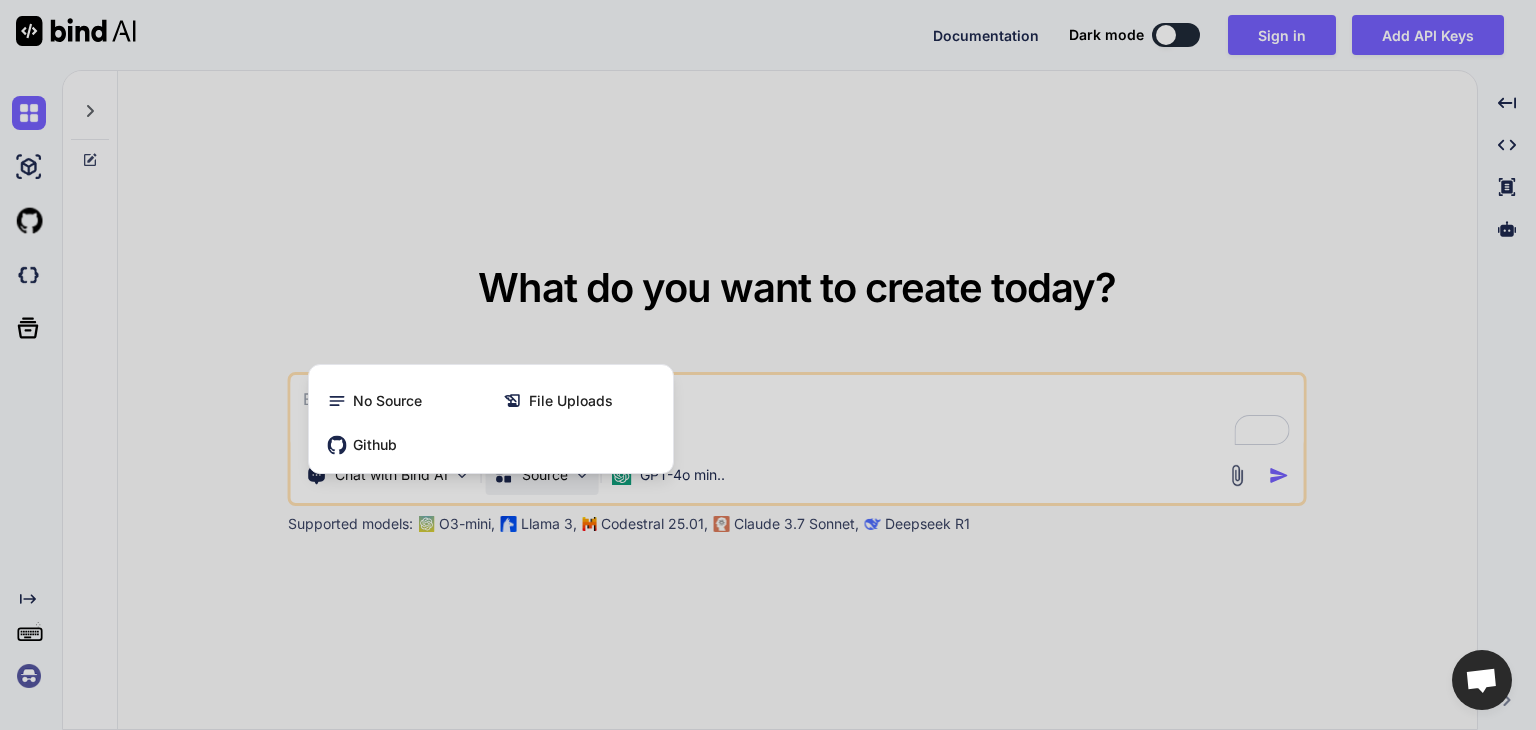 click at bounding box center [768, 365] 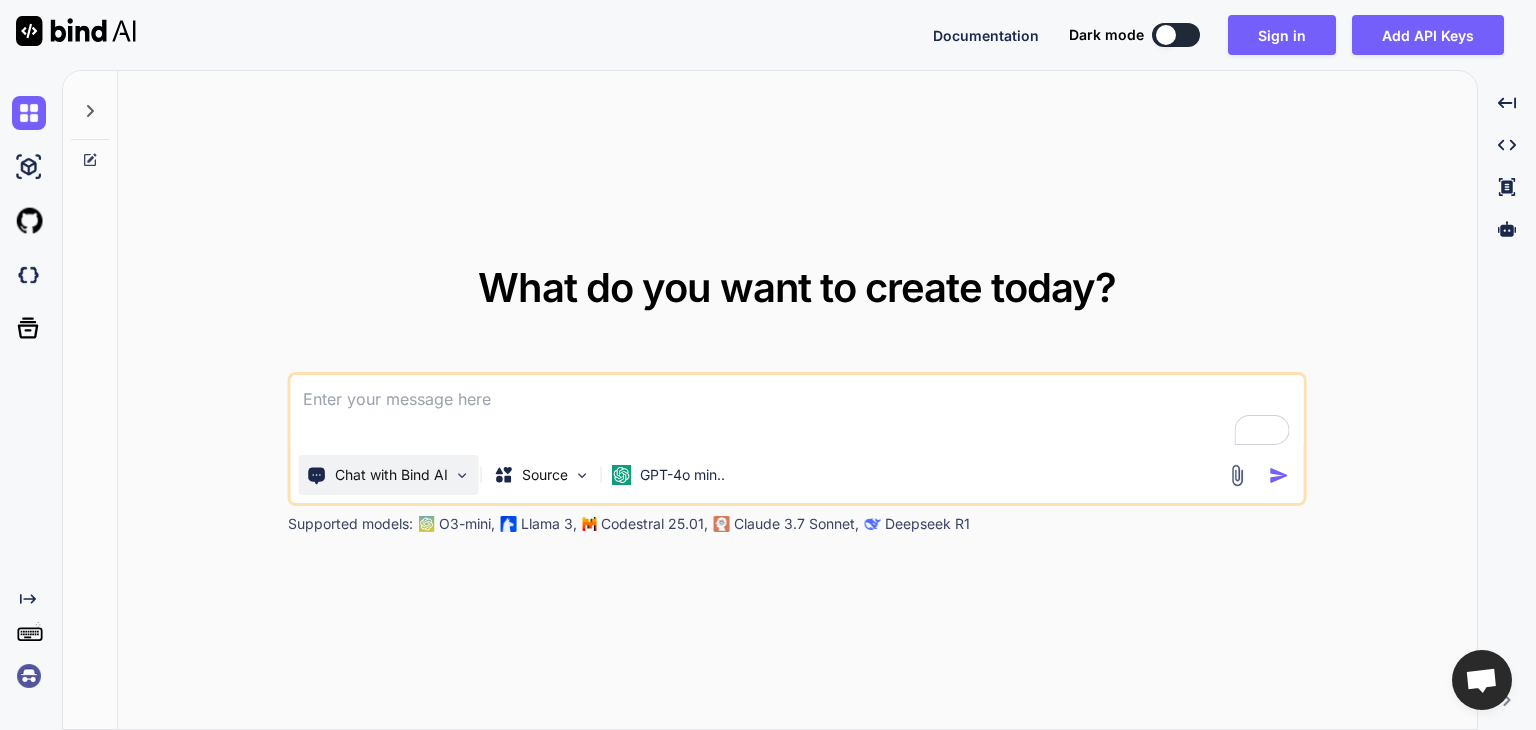 click on "Chat with Bind AI" at bounding box center [389, 475] 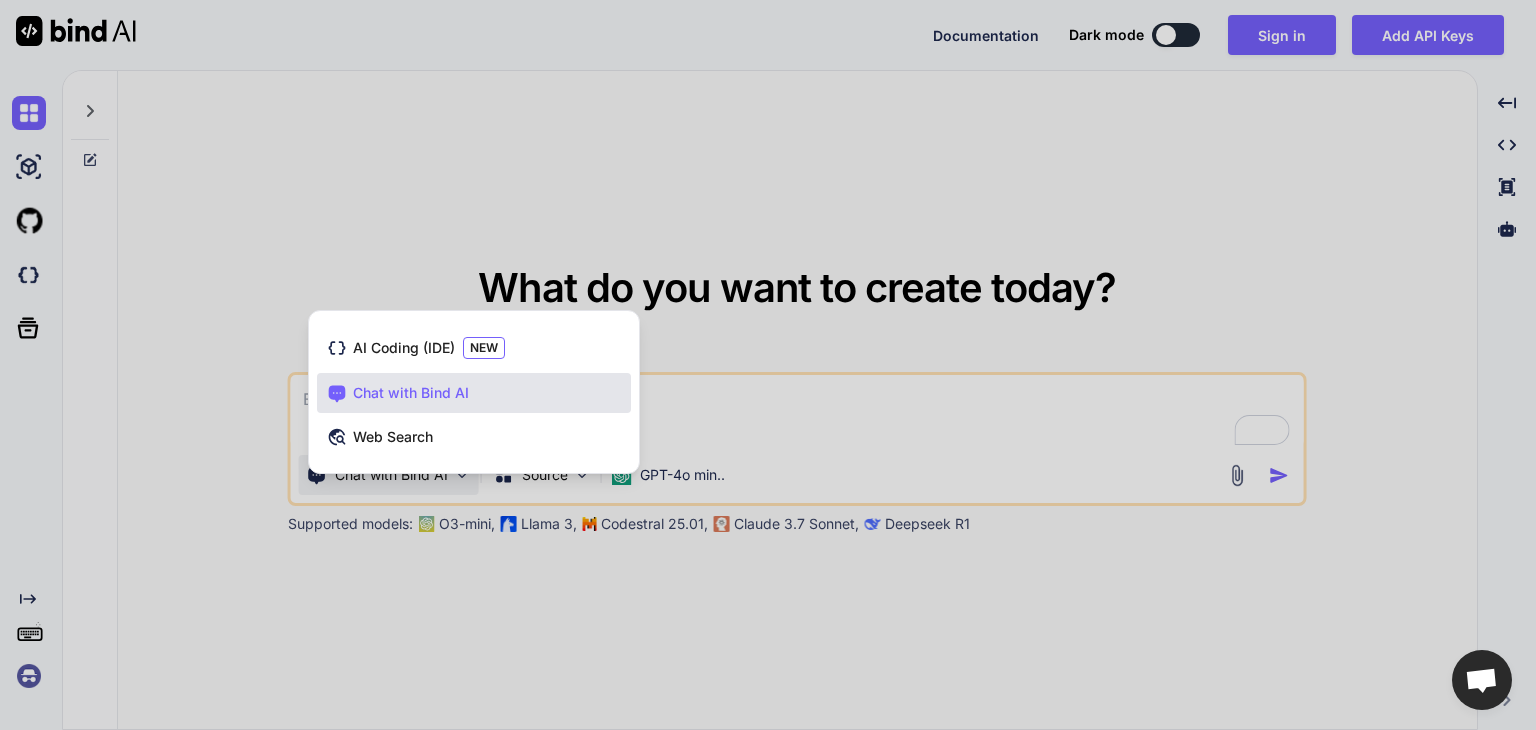 click at bounding box center (768, 365) 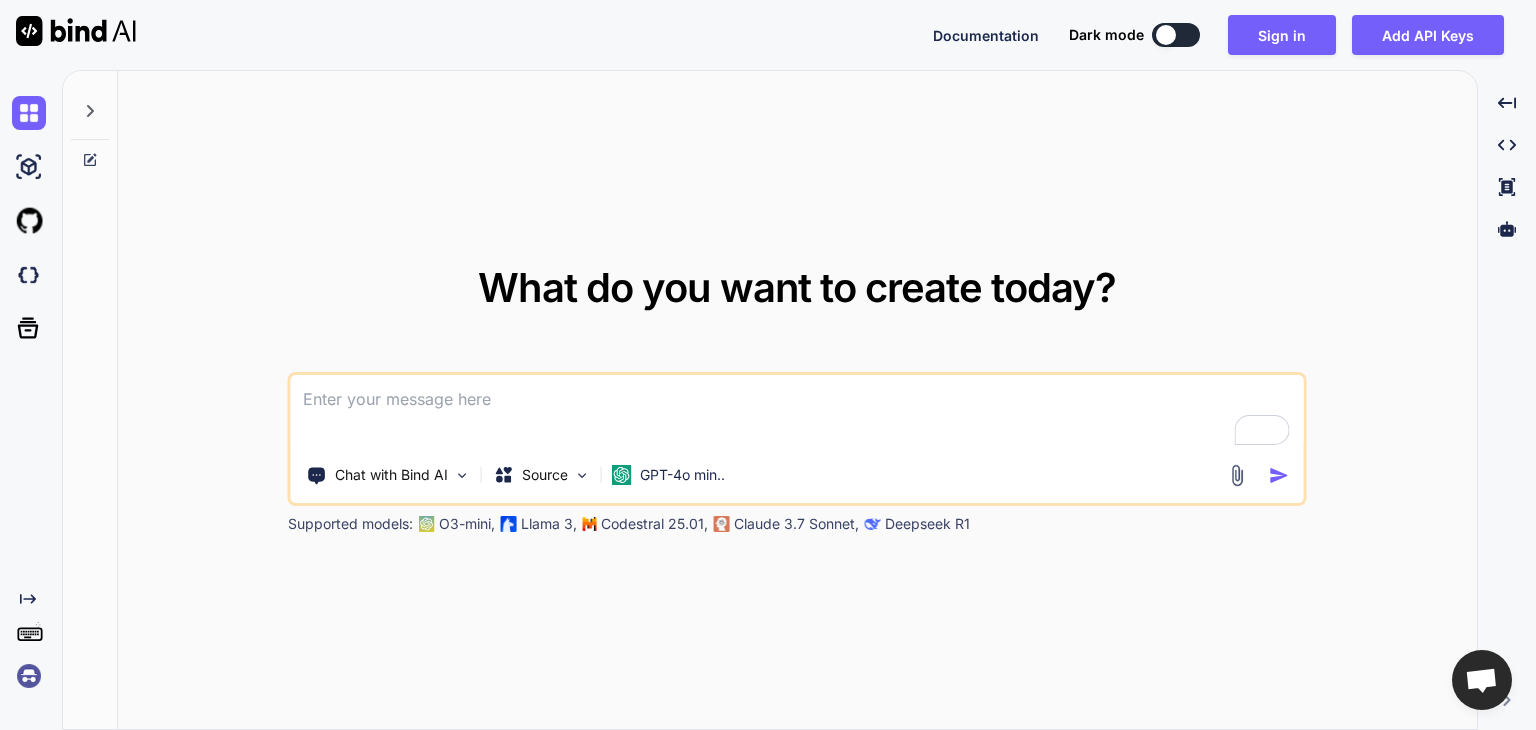 click at bounding box center [1166, 35] 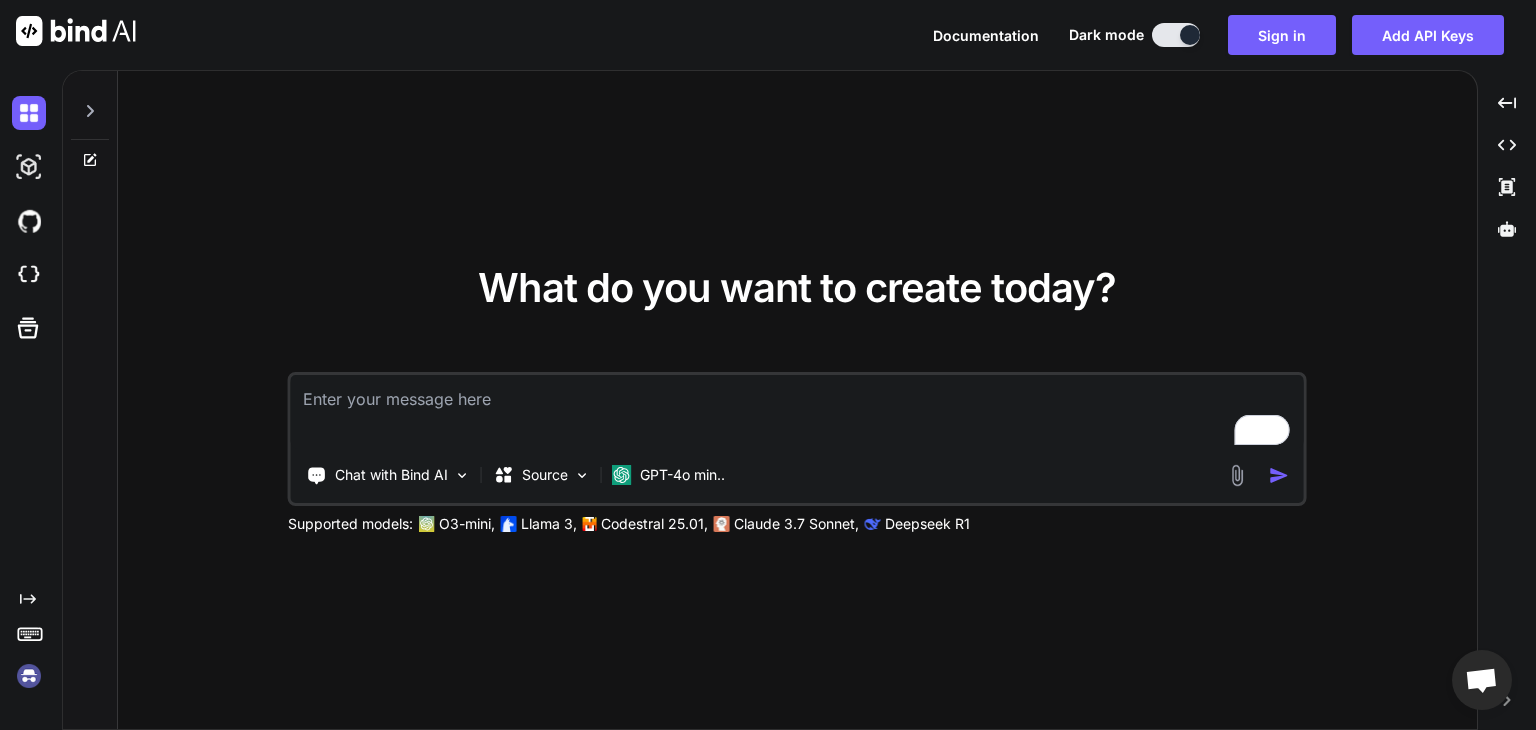 click at bounding box center (797, 412) 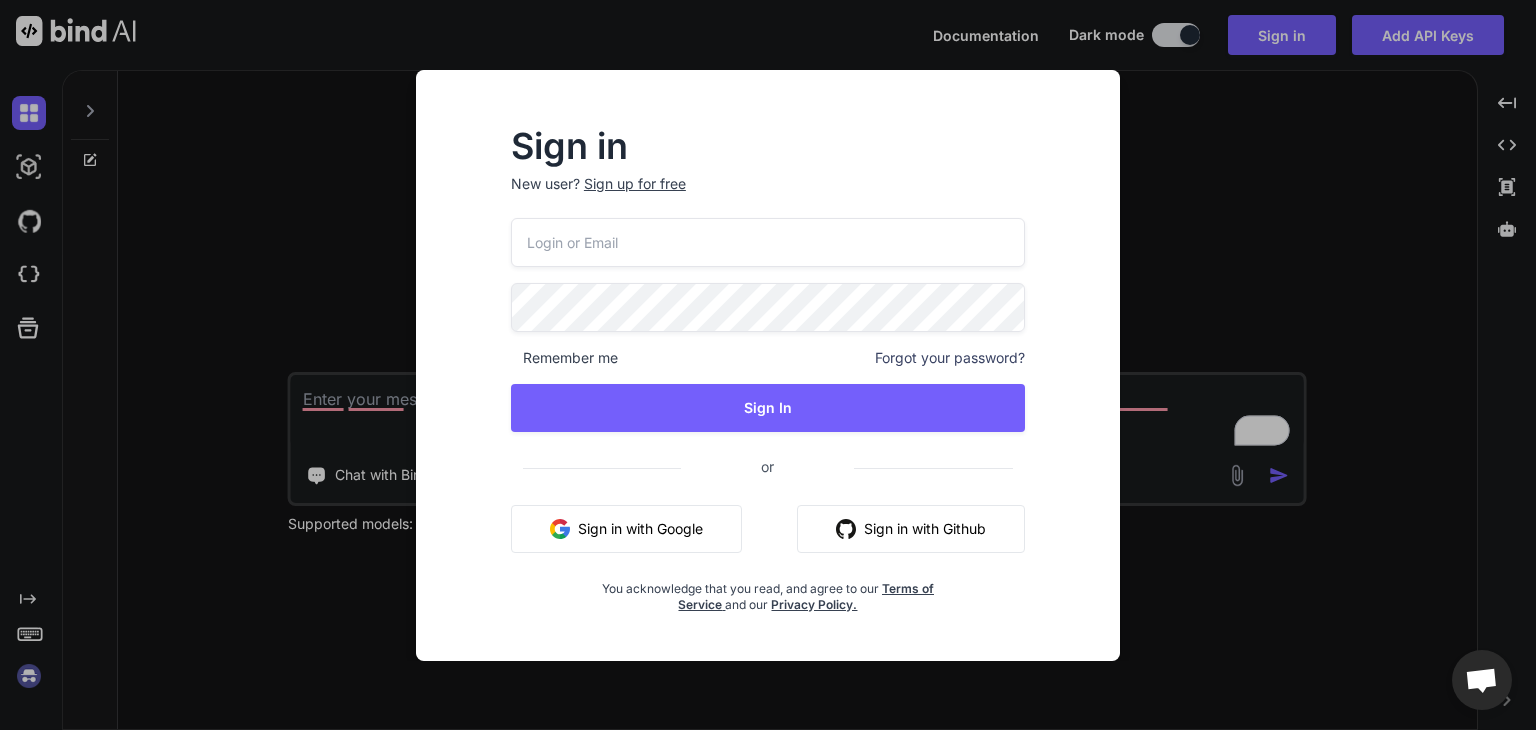 click on "Sign in with Google" at bounding box center (626, 529) 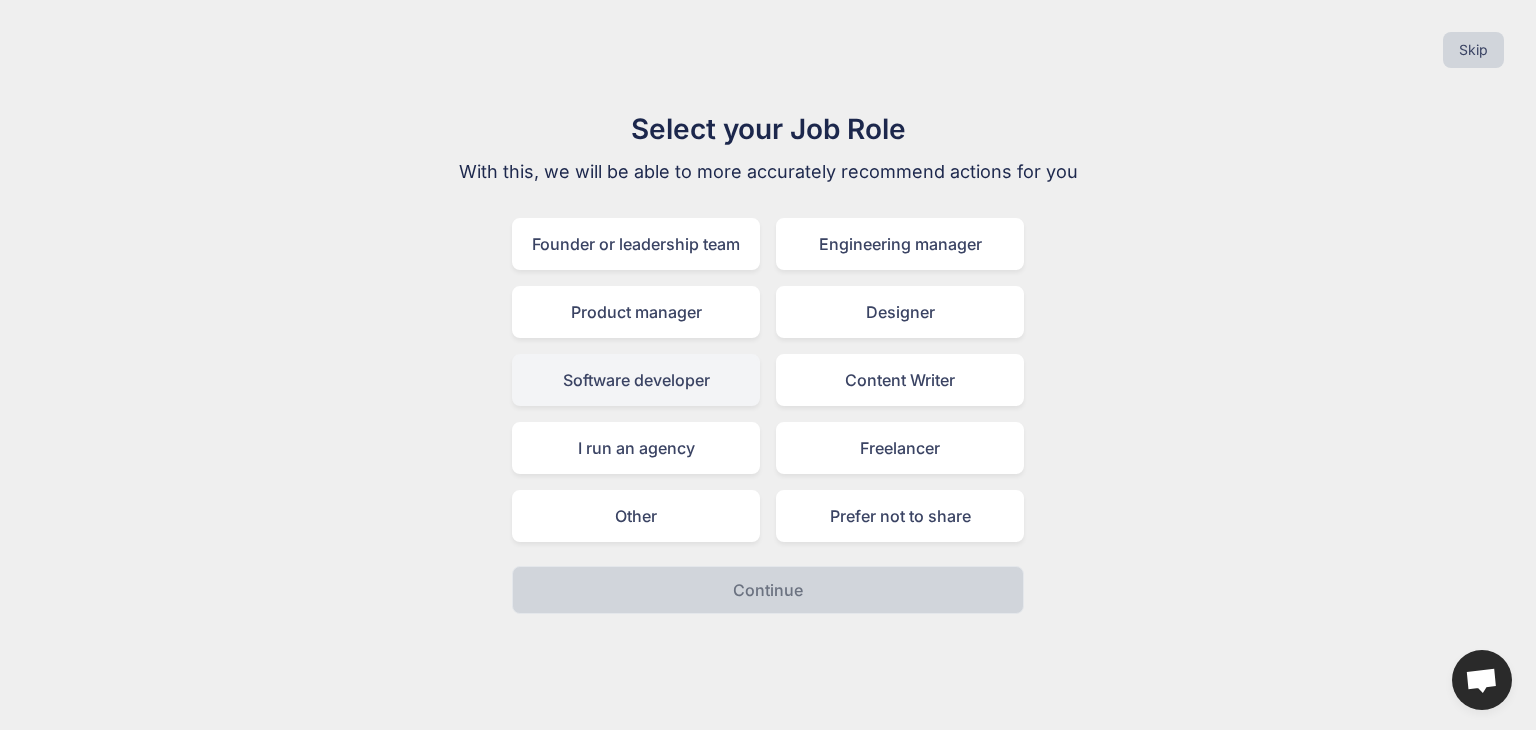 click on "Software developer" at bounding box center [636, 380] 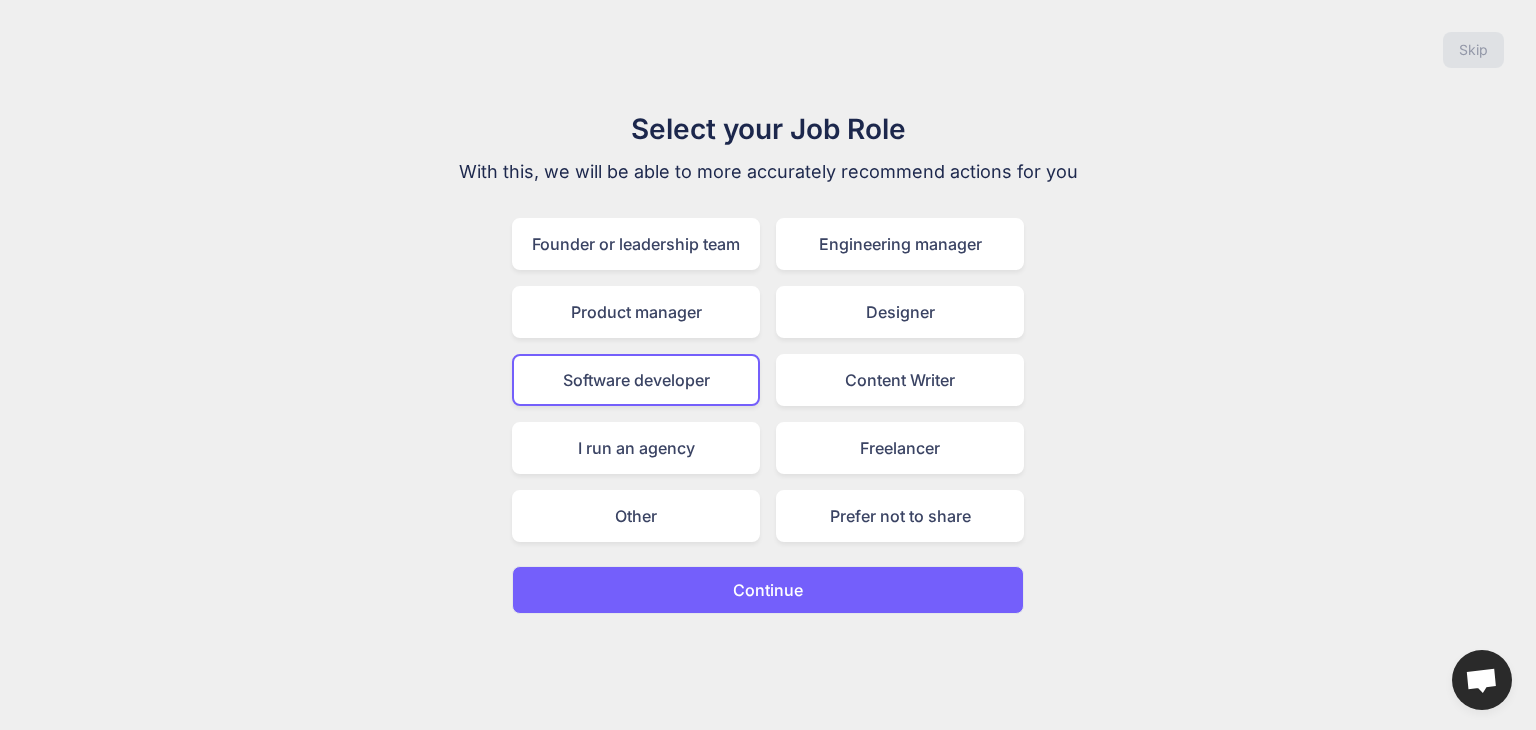 click on "Continue" at bounding box center (768, 590) 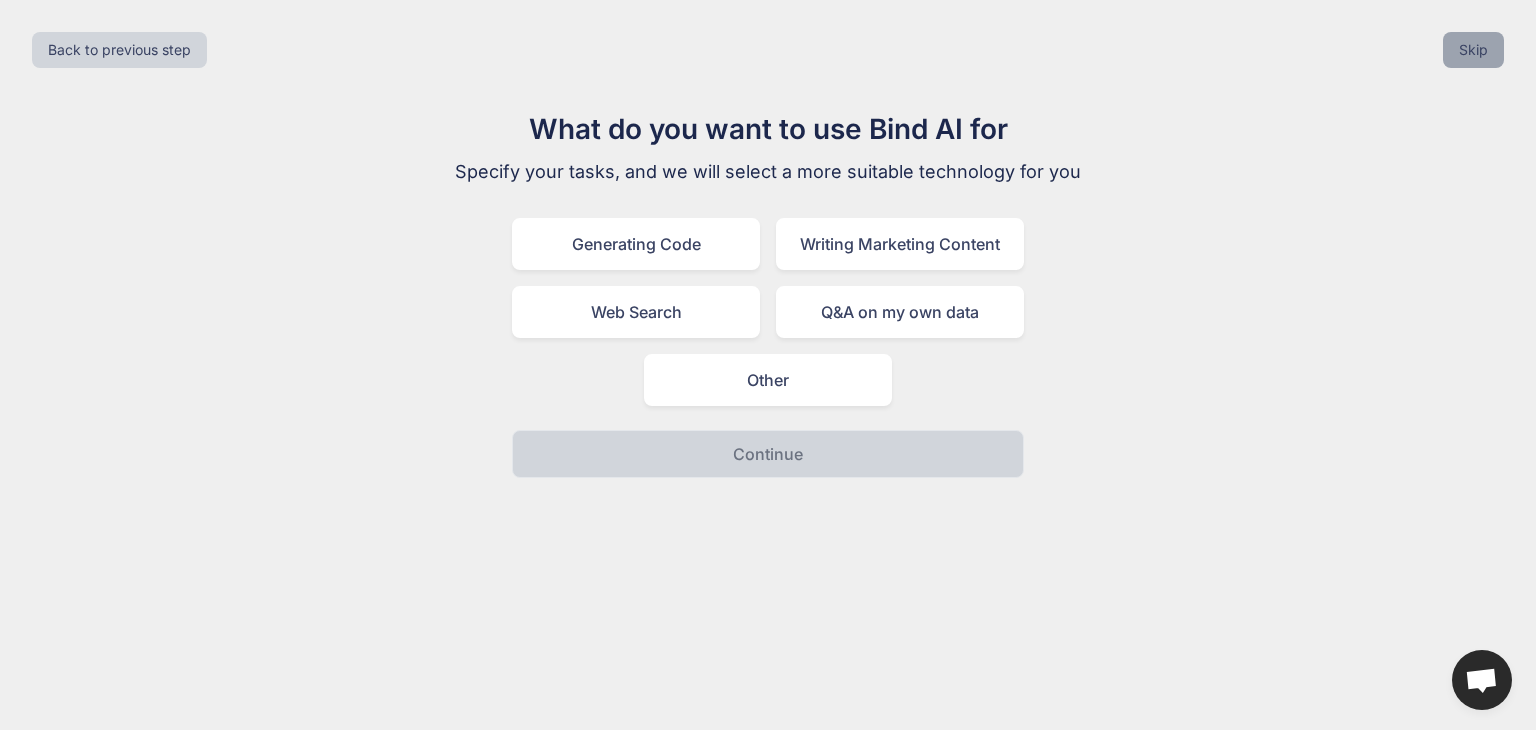 click on "Skip" at bounding box center (1473, 50) 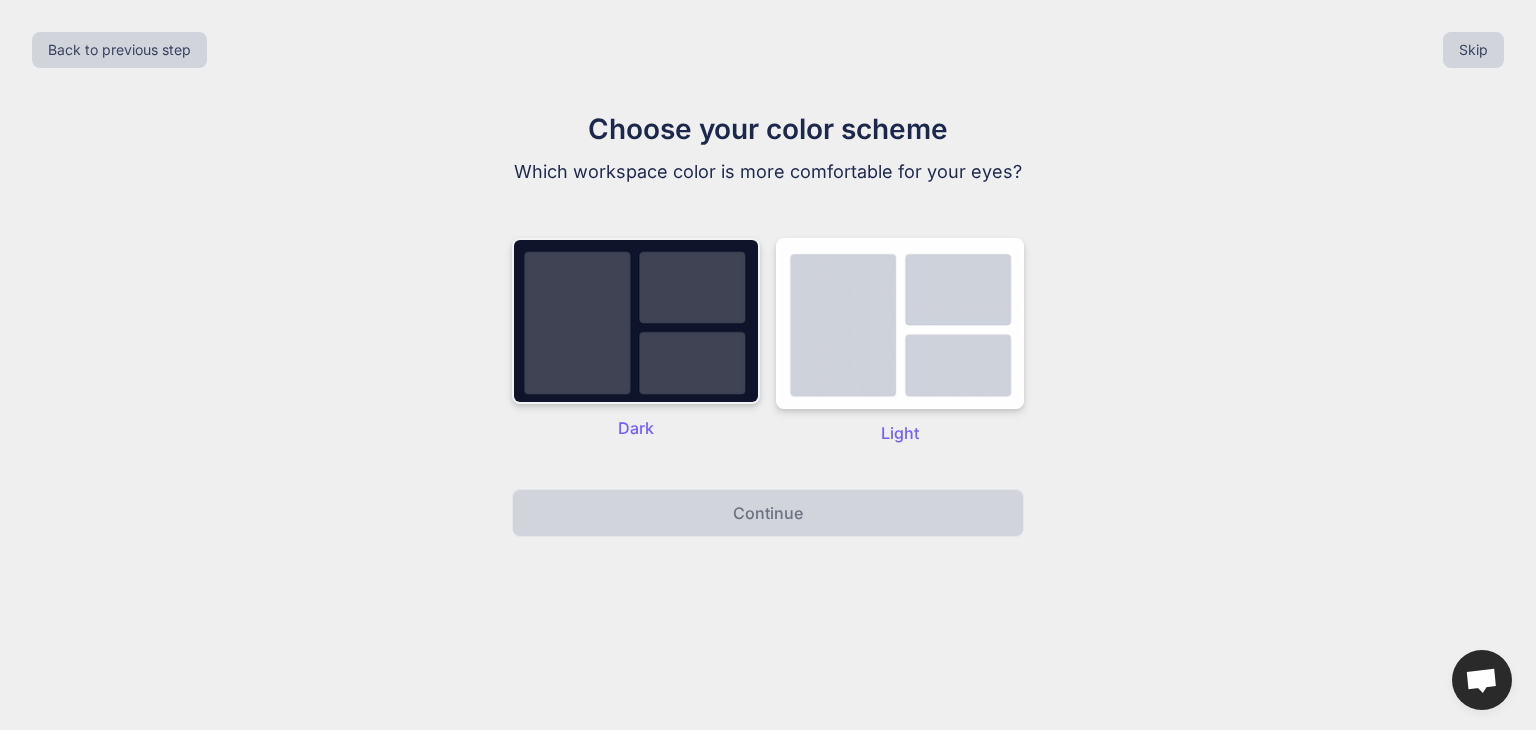 click at bounding box center (636, 321) 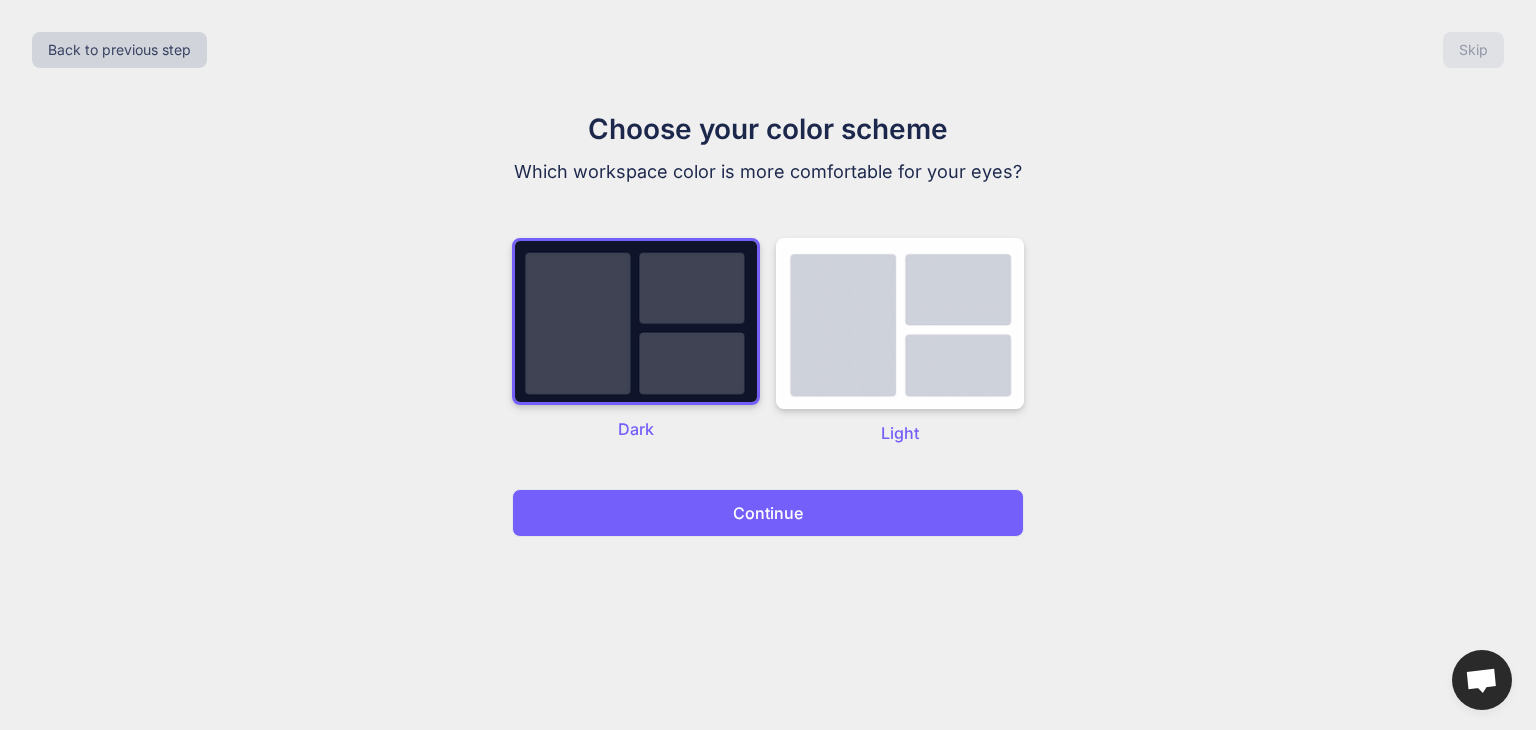 click on "Continue" at bounding box center (768, 513) 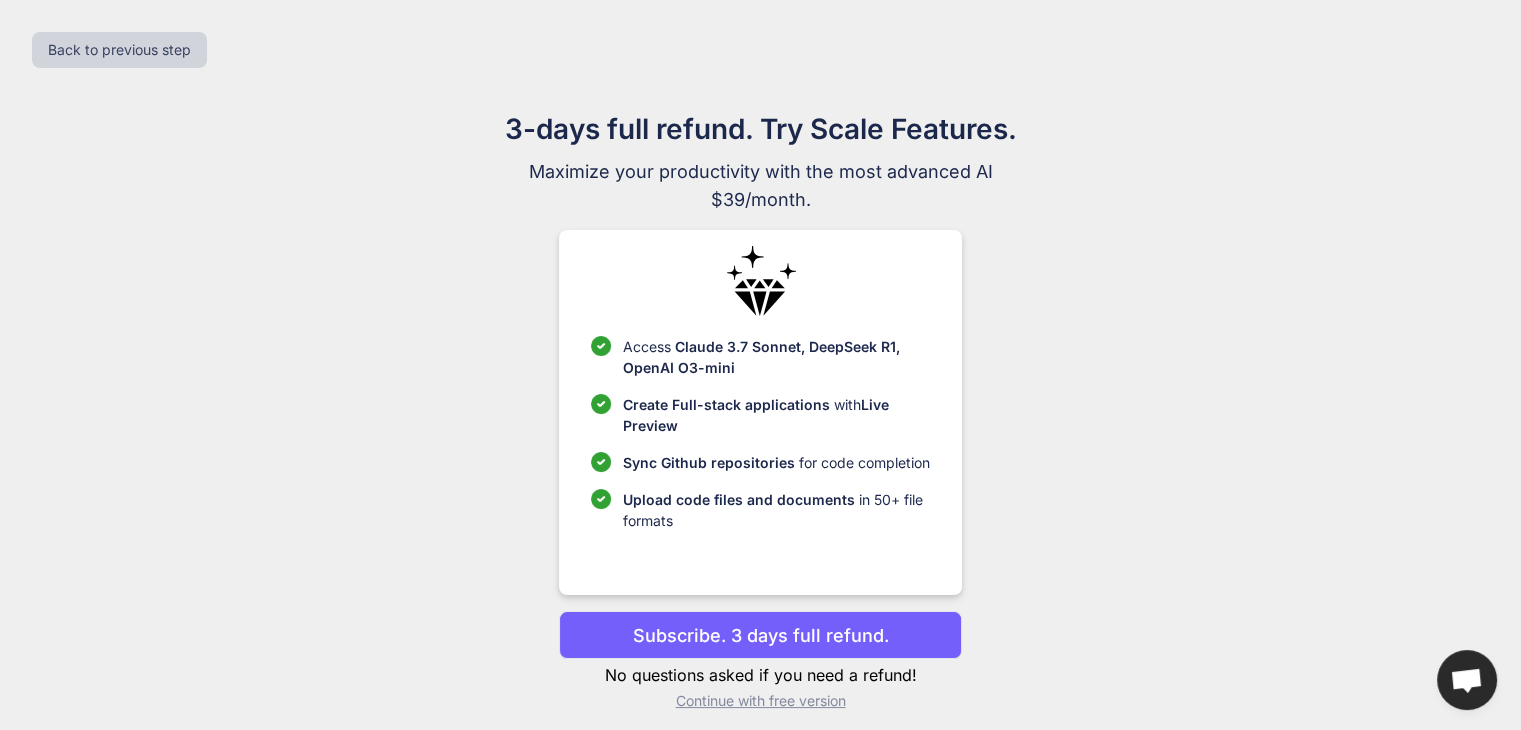 scroll, scrollTop: 13, scrollLeft: 0, axis: vertical 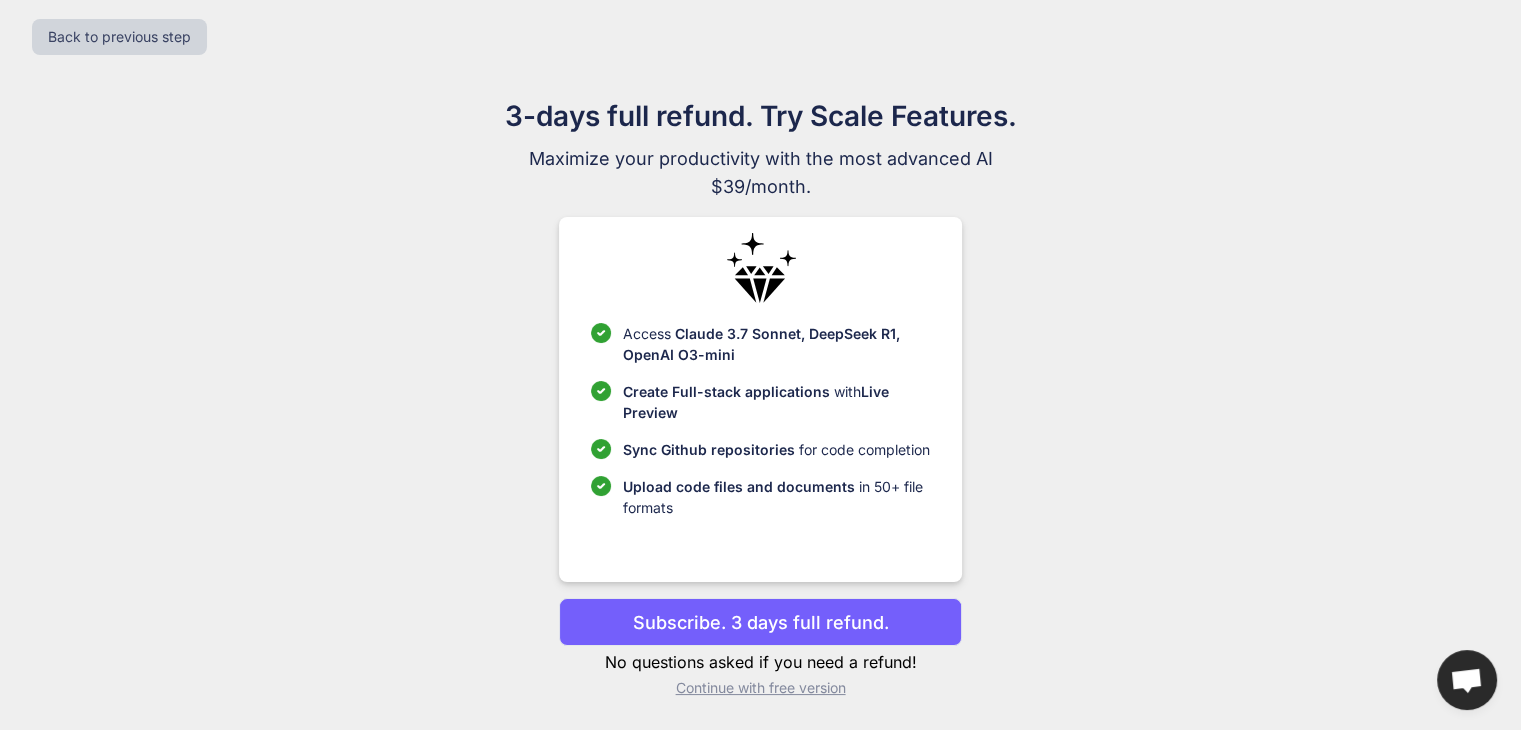 click on "Continue with free version" at bounding box center [760, 688] 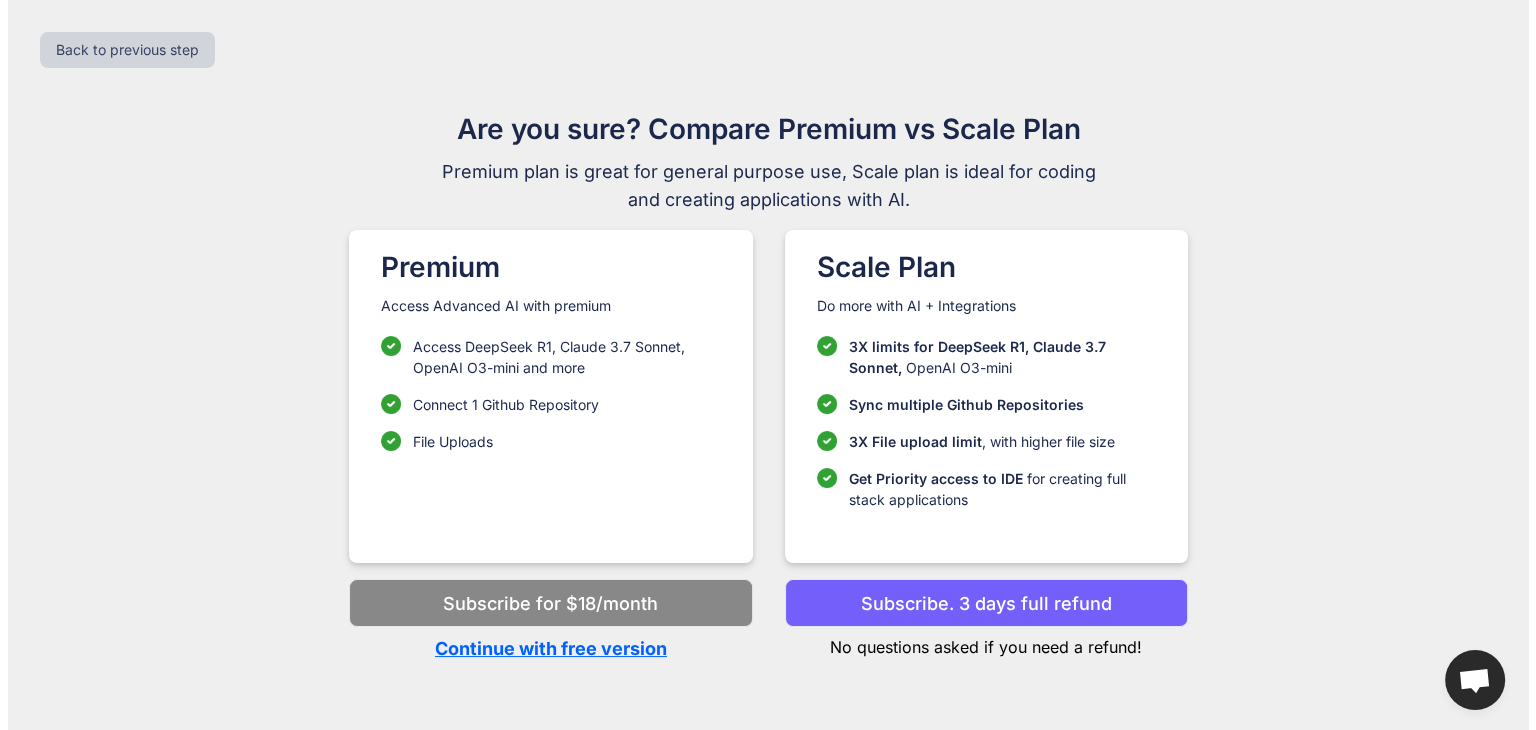 scroll, scrollTop: 0, scrollLeft: 0, axis: both 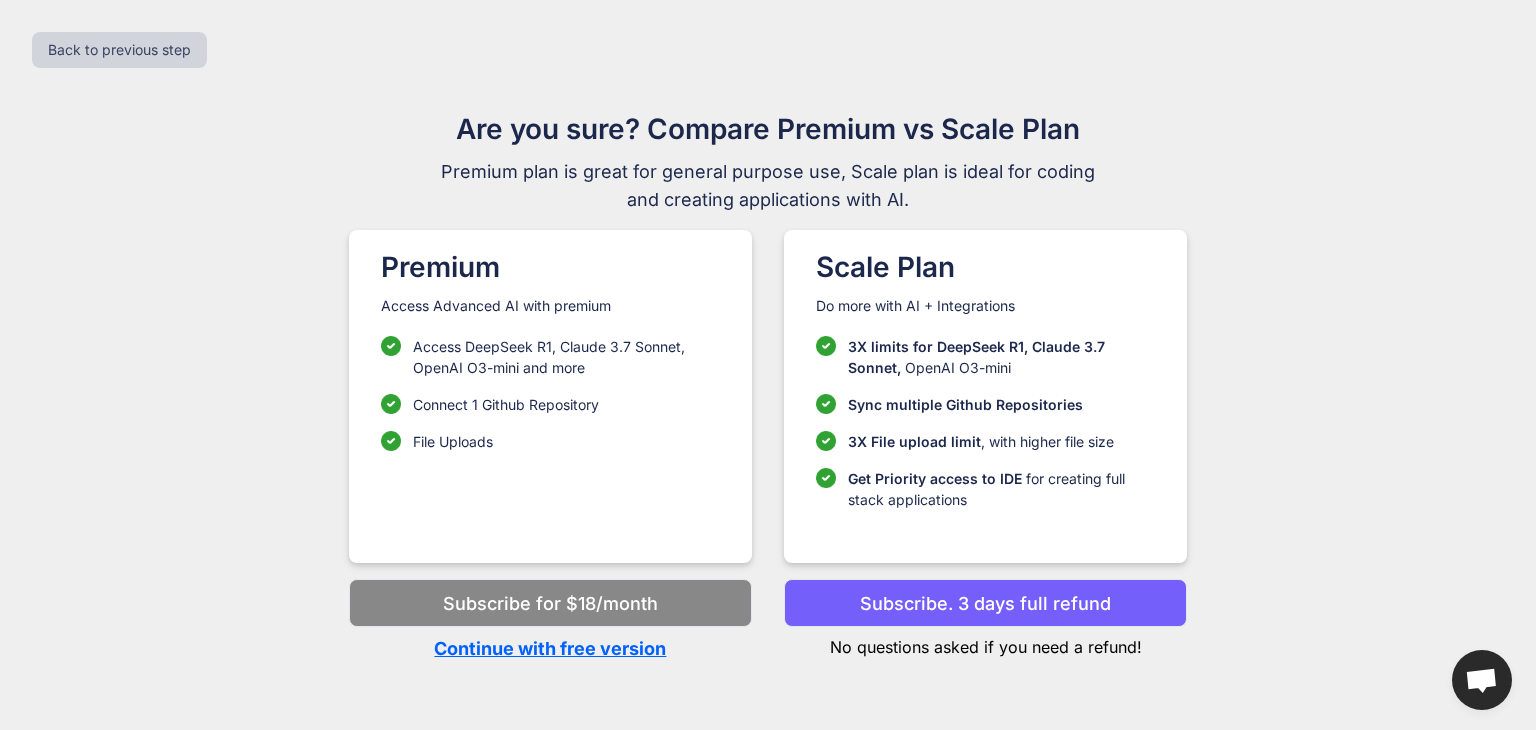 click on "Continue with free version" at bounding box center [550, 648] 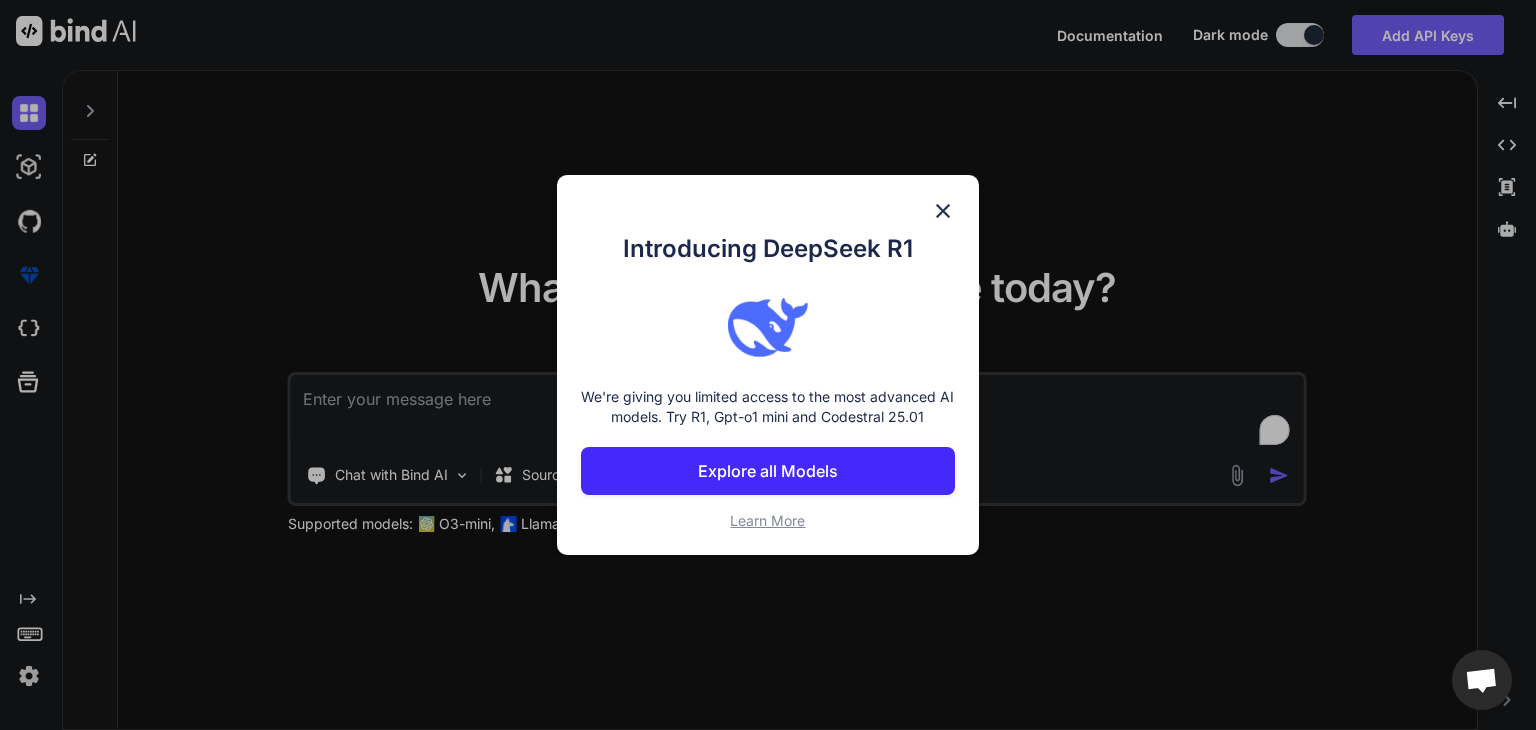 click at bounding box center [943, 211] 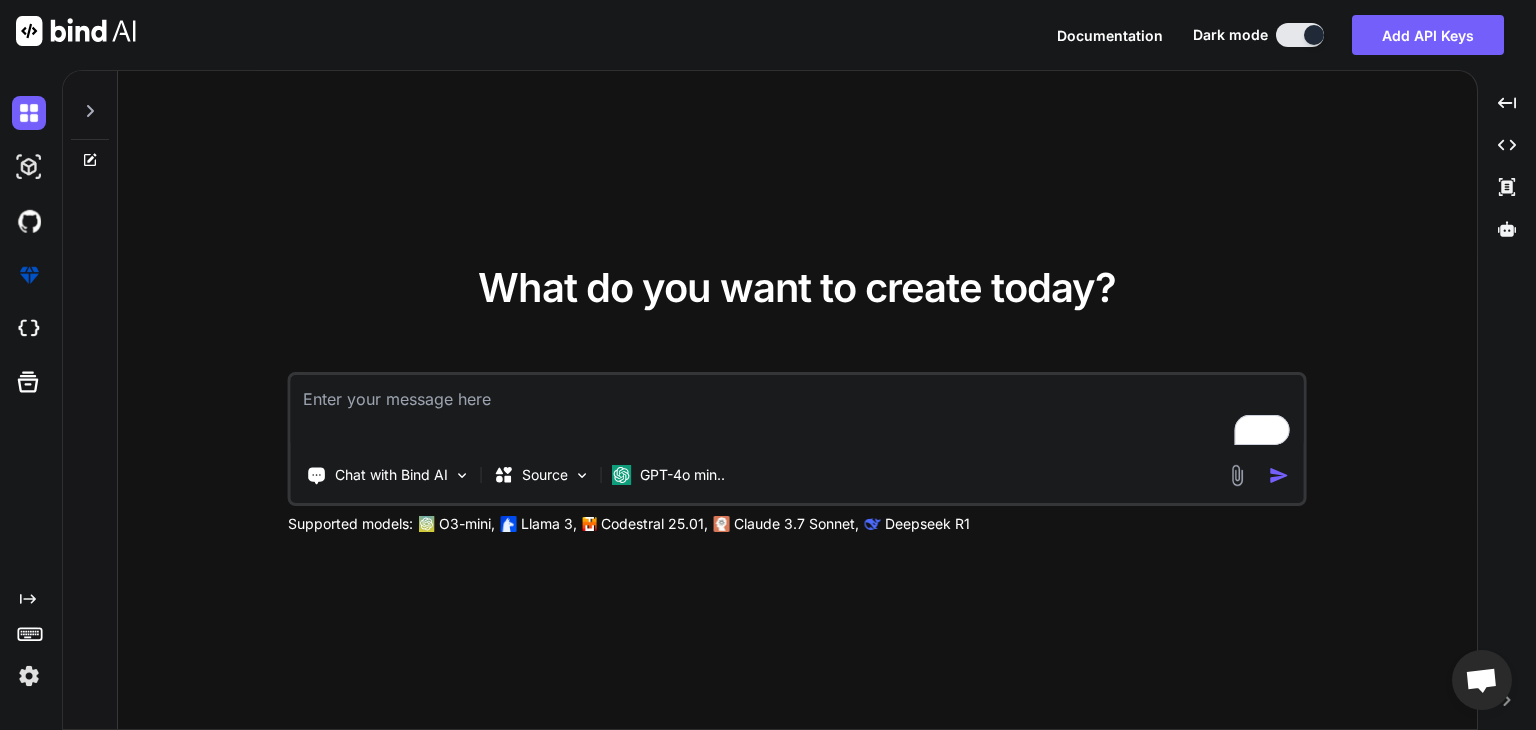 click at bounding box center [797, 412] 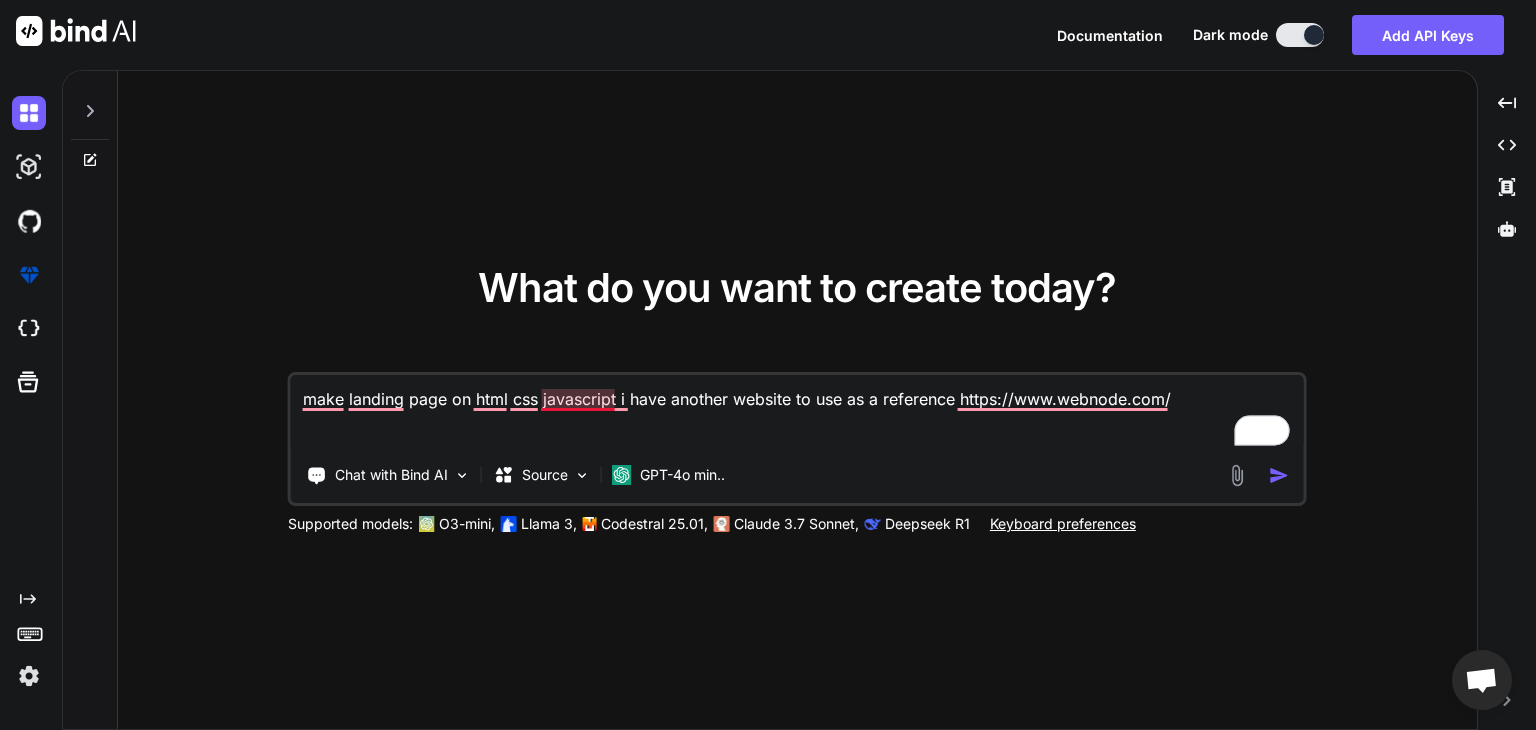 click on "make landing page on html css javascript i have another website to use as a reference https://www.webnode.com/" at bounding box center (797, 412) 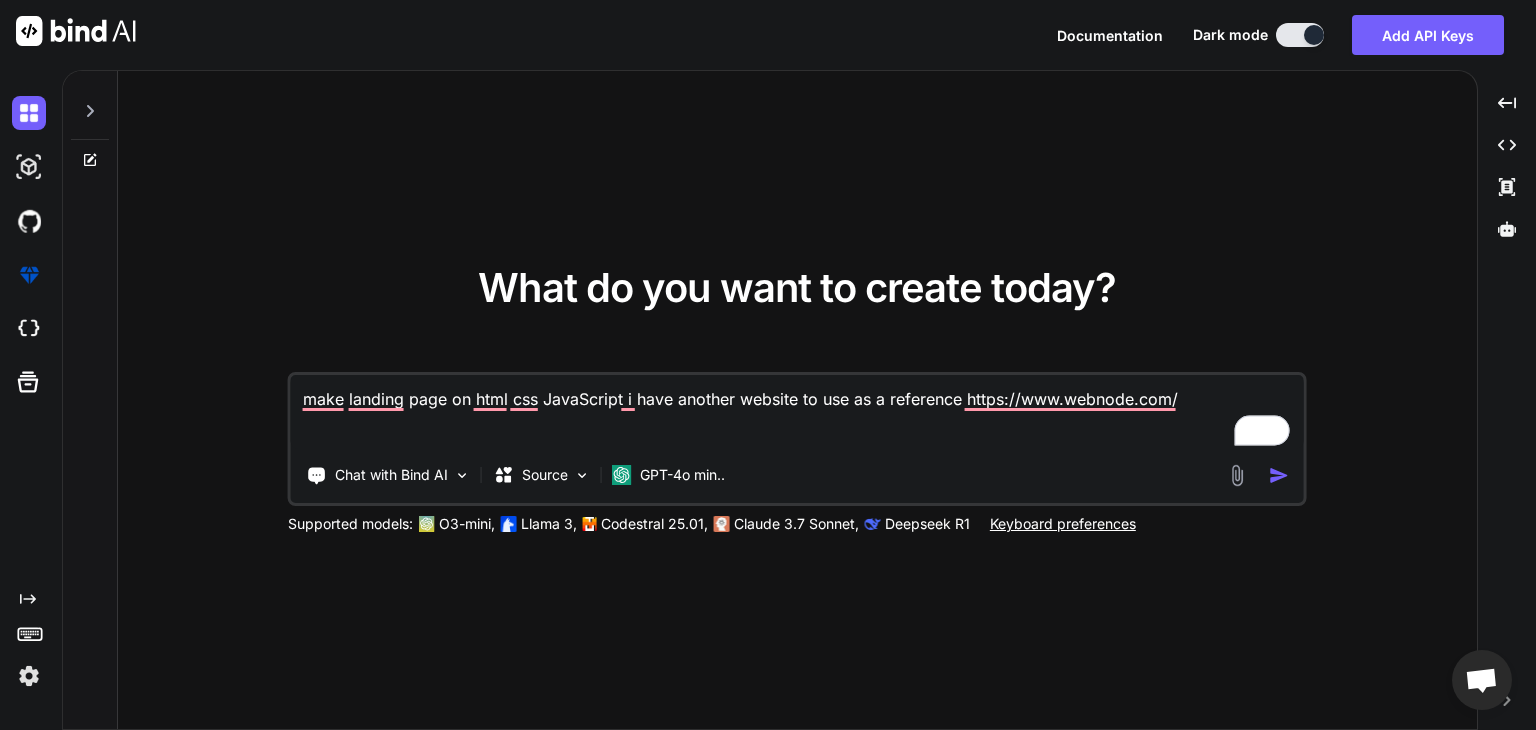 click on "make landing page on html css JavaScript i have another website to use as a reference https://www.webnode.com/" at bounding box center [797, 412] 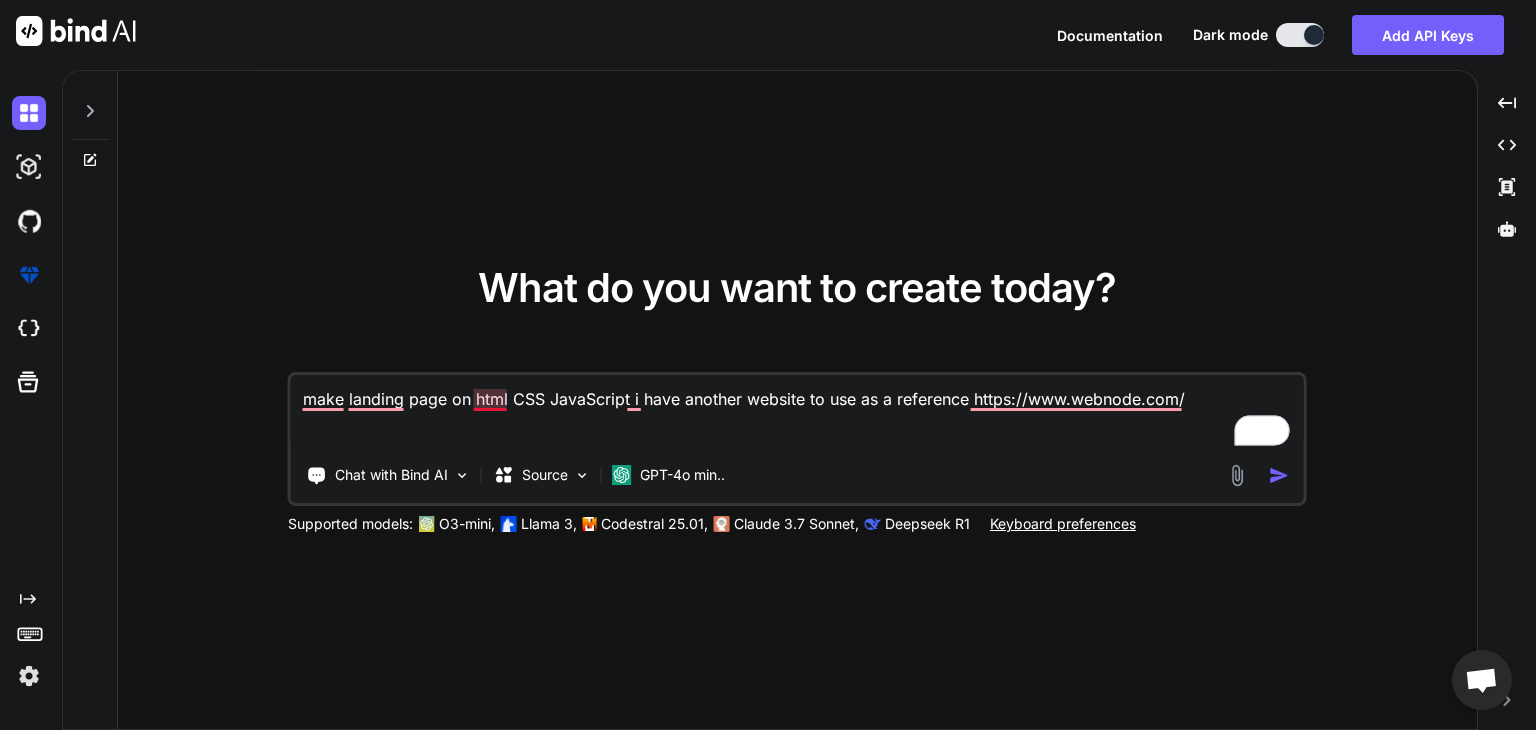 click on "make landing page on html CSS JavaScript i have another website to use as a reference https://www.webnode.com/" at bounding box center (797, 412) 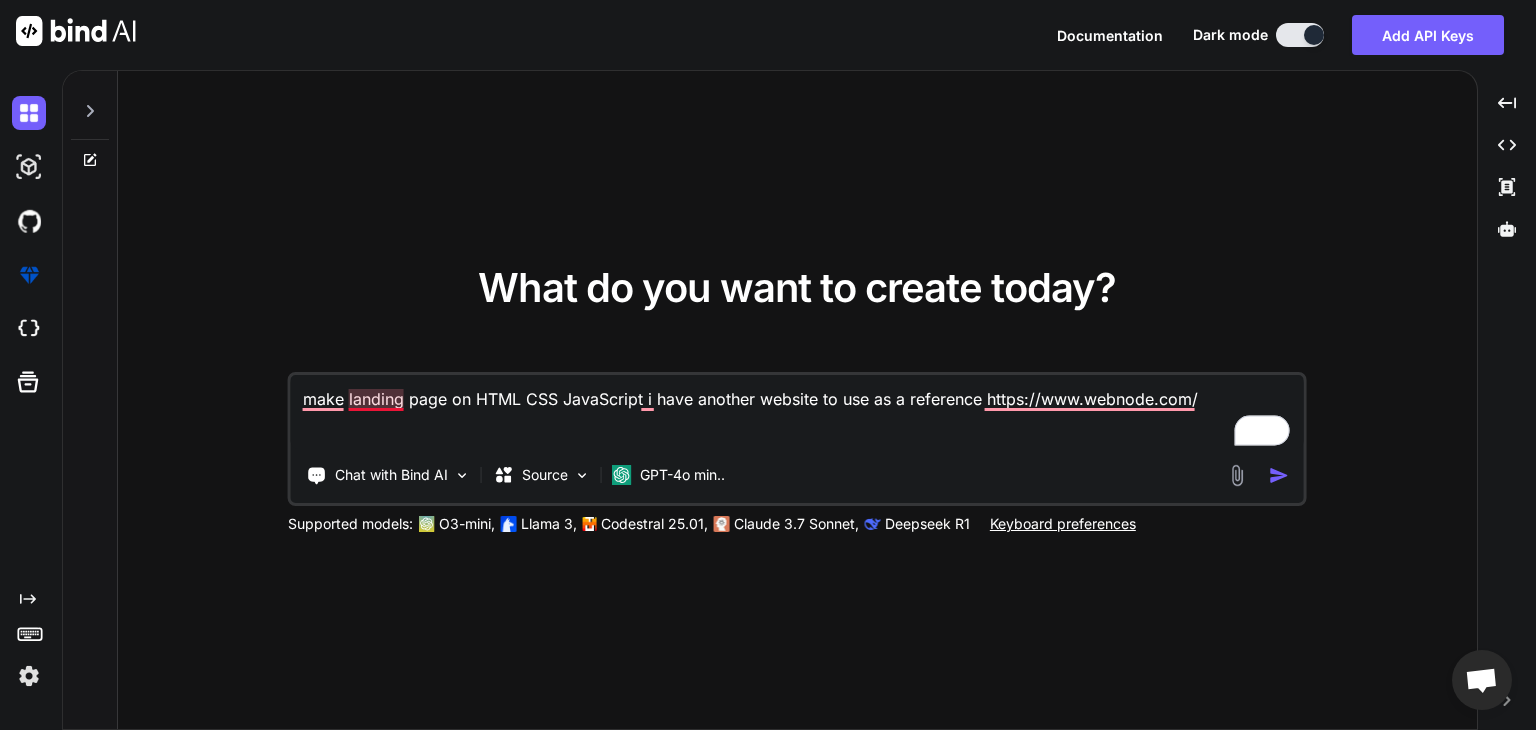click on "make landing page on HTML CSS JavaScript i have another website to use as a reference https://www.webnode.com/" at bounding box center [797, 412] 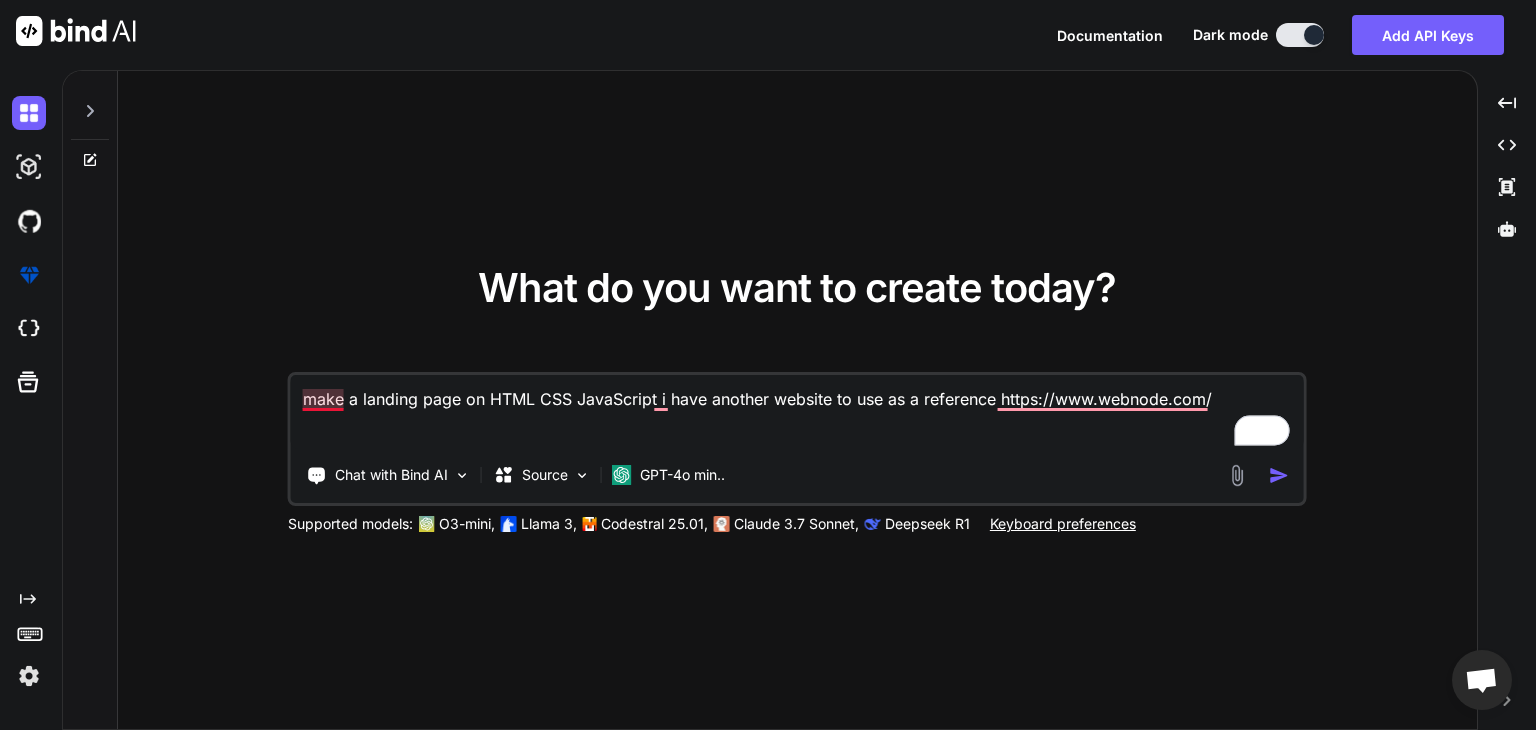 click on "make a landing page on HTML CSS JavaScript i have another website to use as a reference https://www.webnode.com/" at bounding box center [797, 412] 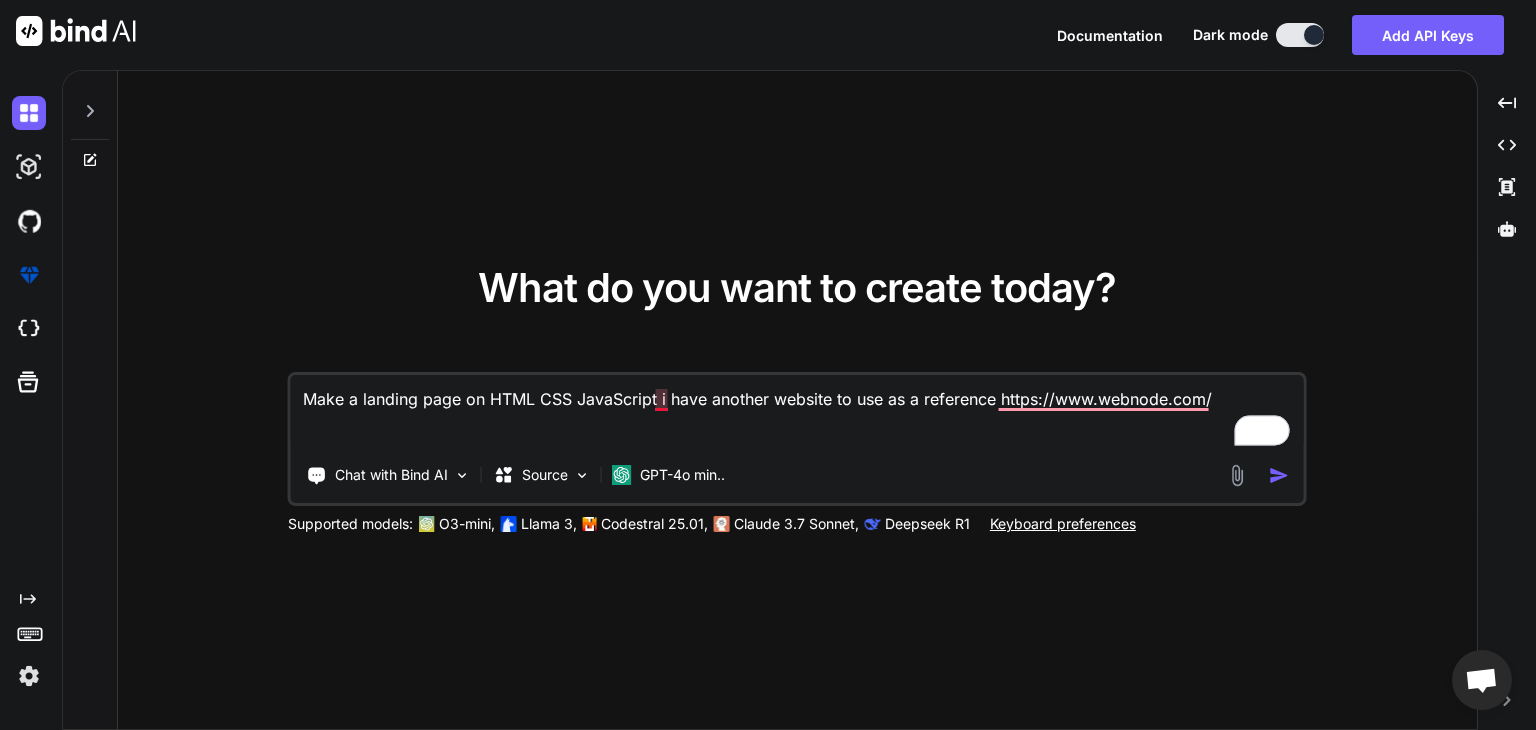 click on "Make a landing page on HTML CSS JavaScript i have another website to use as a reference https://www.webnode.com/" at bounding box center (797, 412) 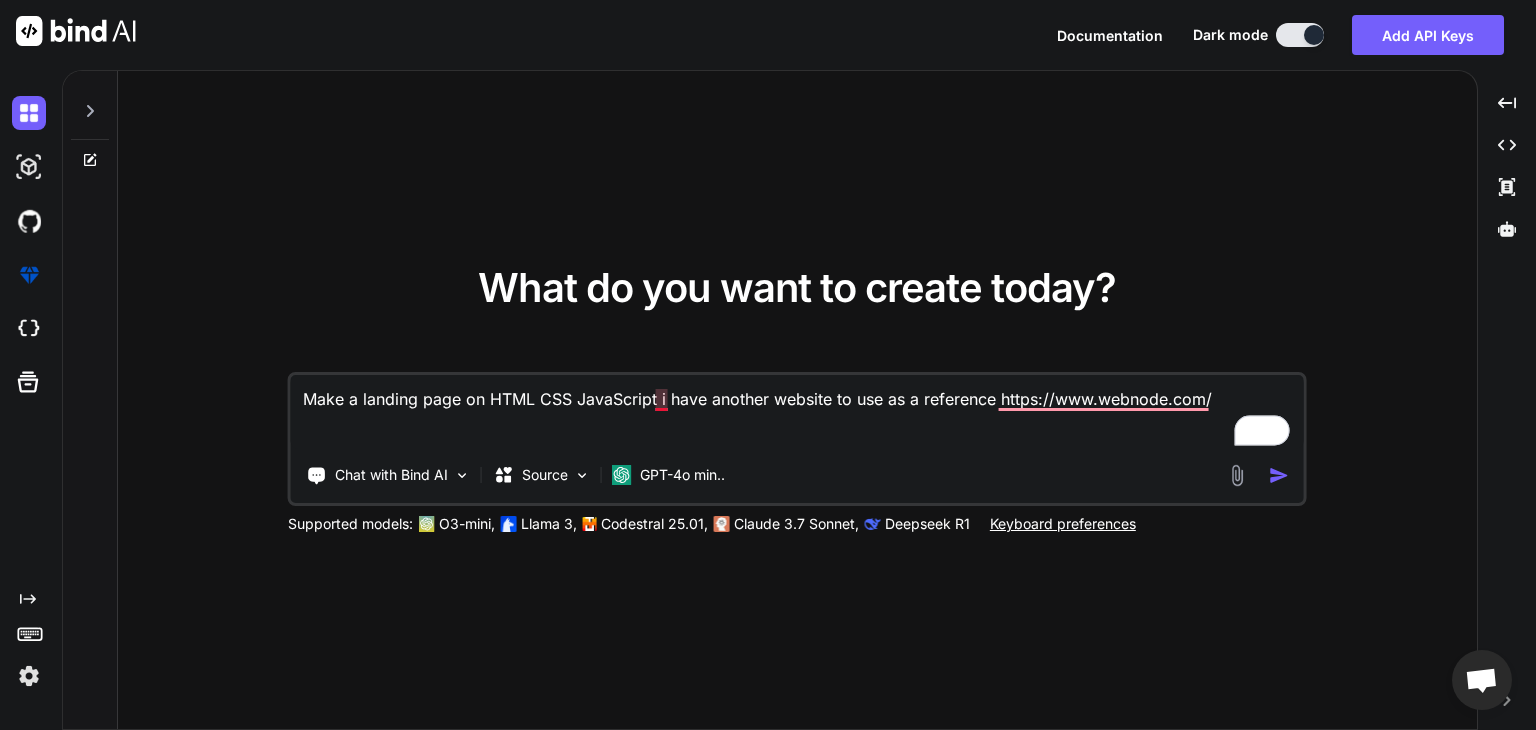 click on "Make a landing page on HTML CSS JavaScript i have another website to use as a reference https://www.webnode.com/" at bounding box center (797, 412) 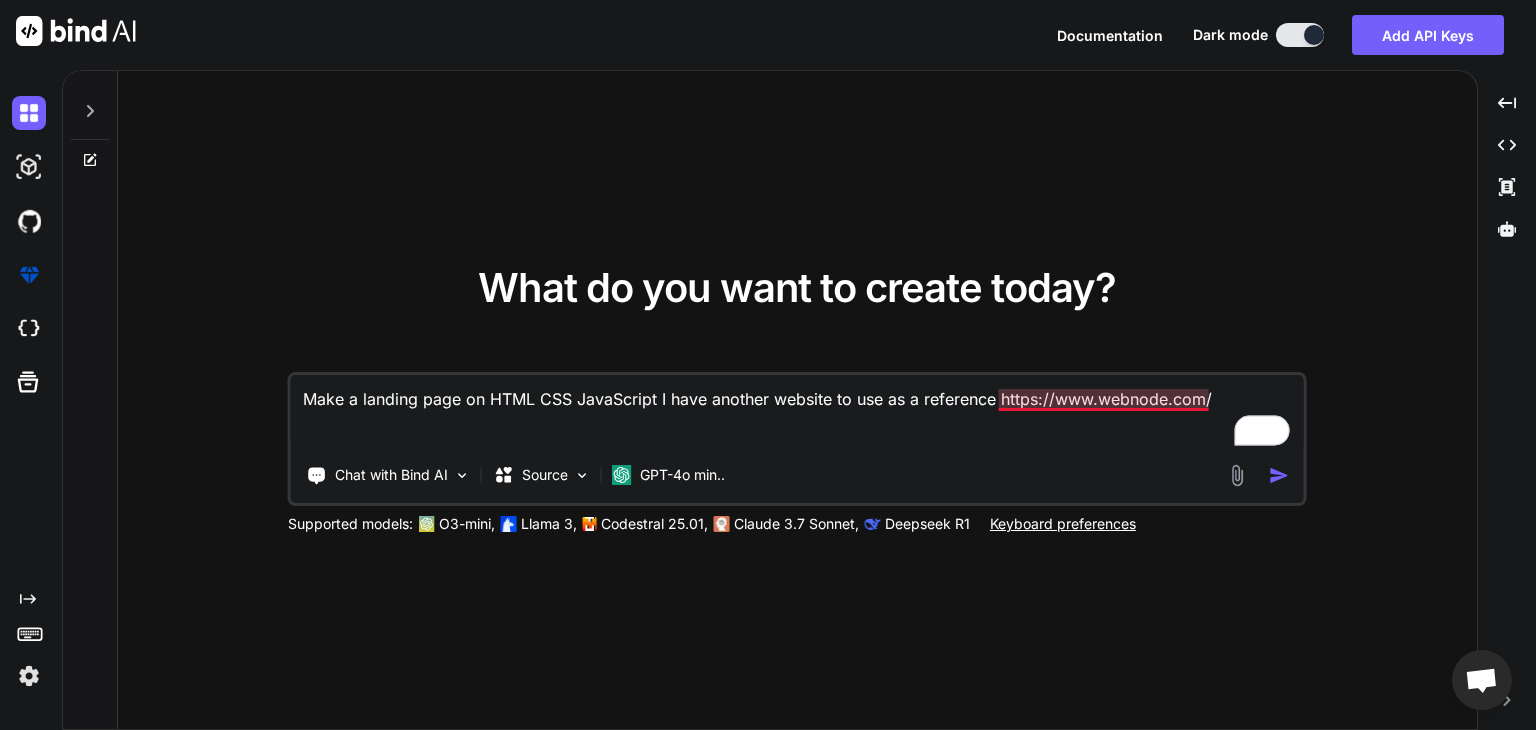 click on "Make a landing page on HTML CSS JavaScript I have another website to use as a reference https://www.webnode.com/" at bounding box center (797, 412) 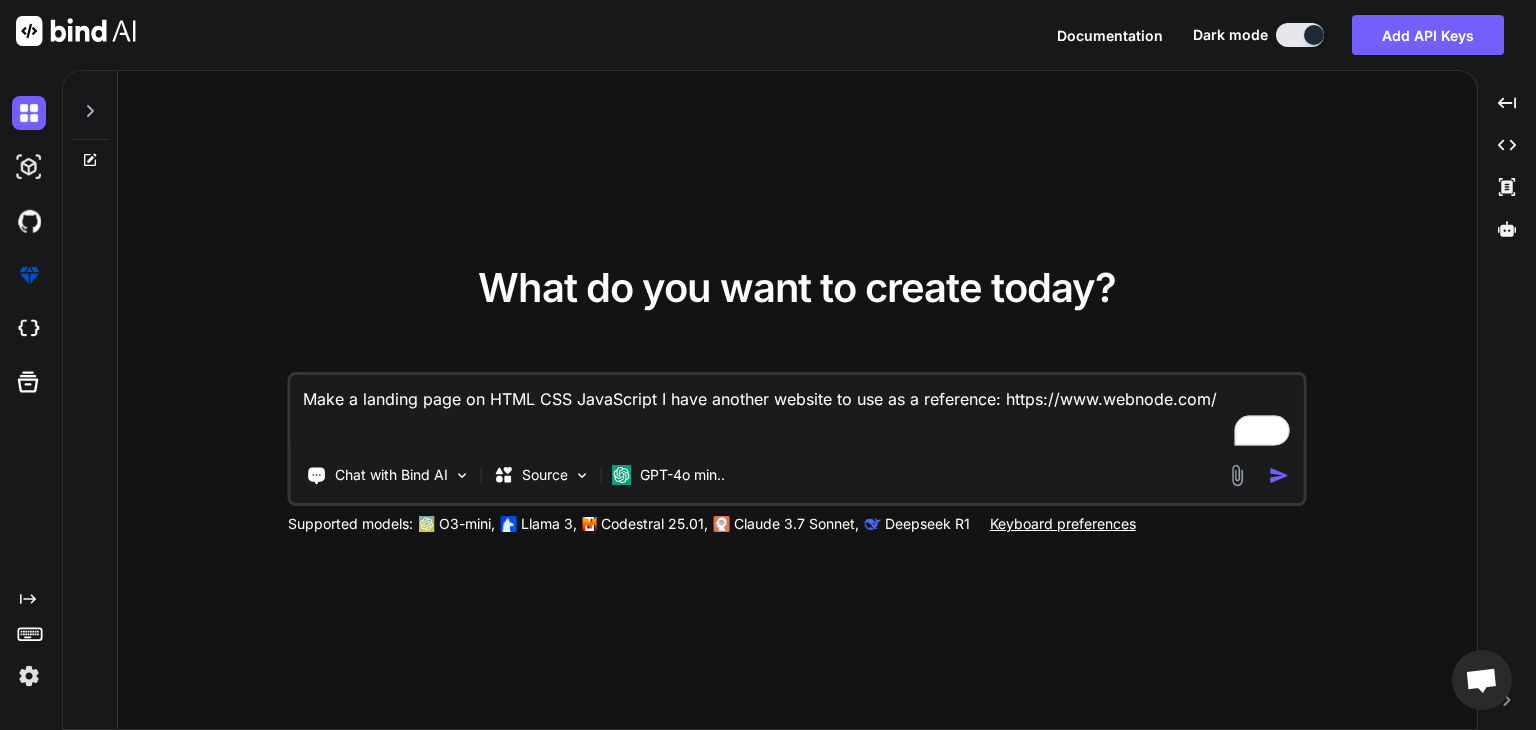 type on "Make a landing page on HTML CSS JavaScript I have another website to use as a reference: https://www.webnode.com/" 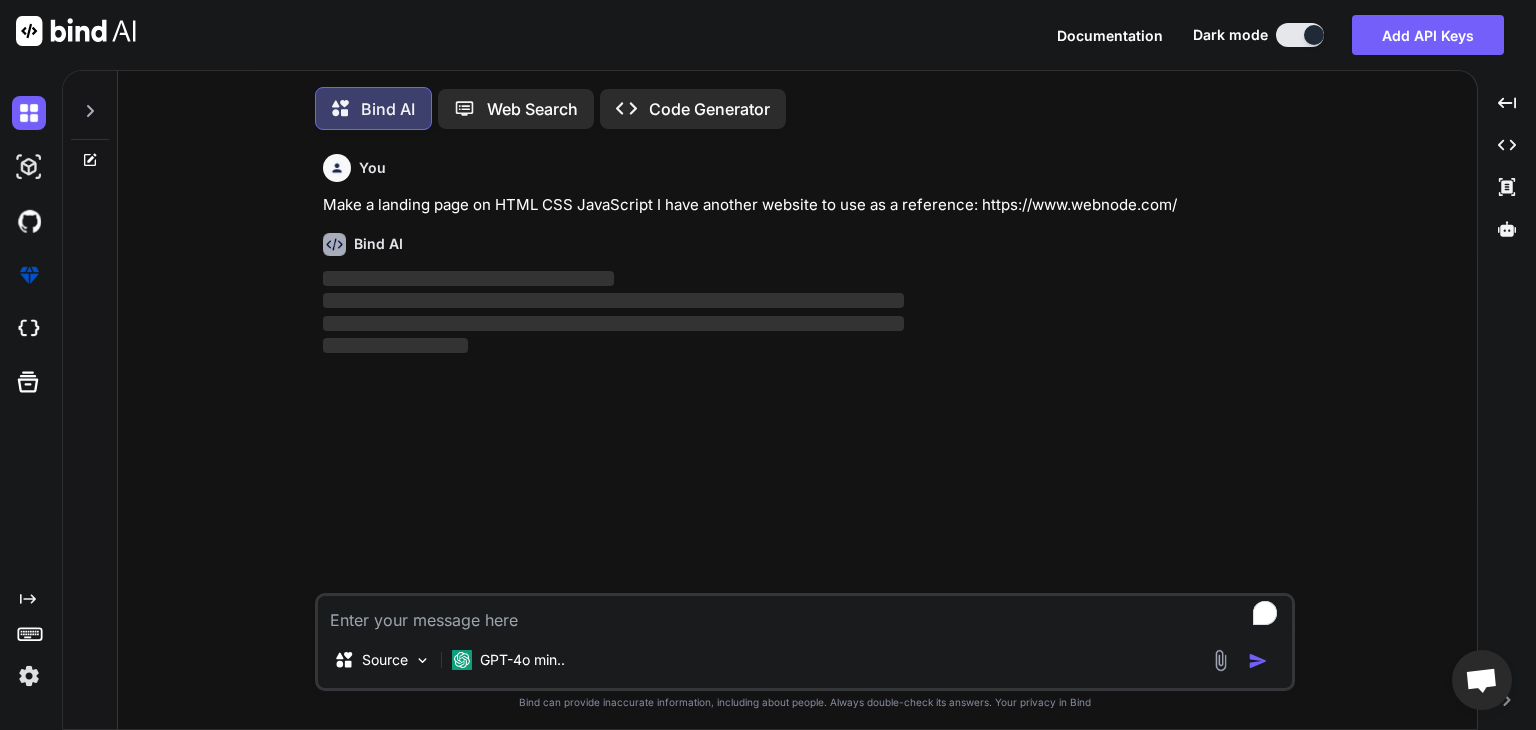 scroll, scrollTop: 8, scrollLeft: 0, axis: vertical 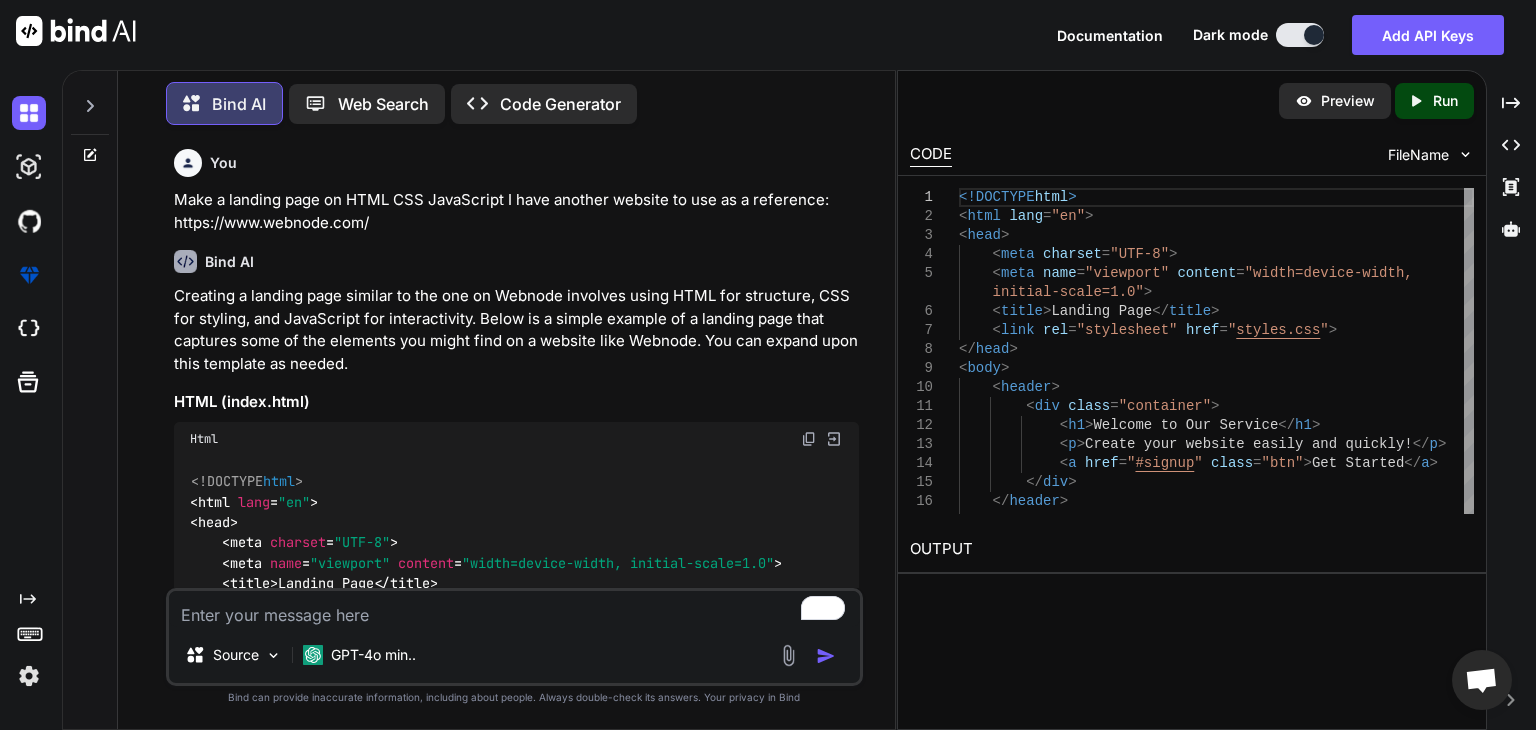 click on "Preview" at bounding box center (1348, 101) 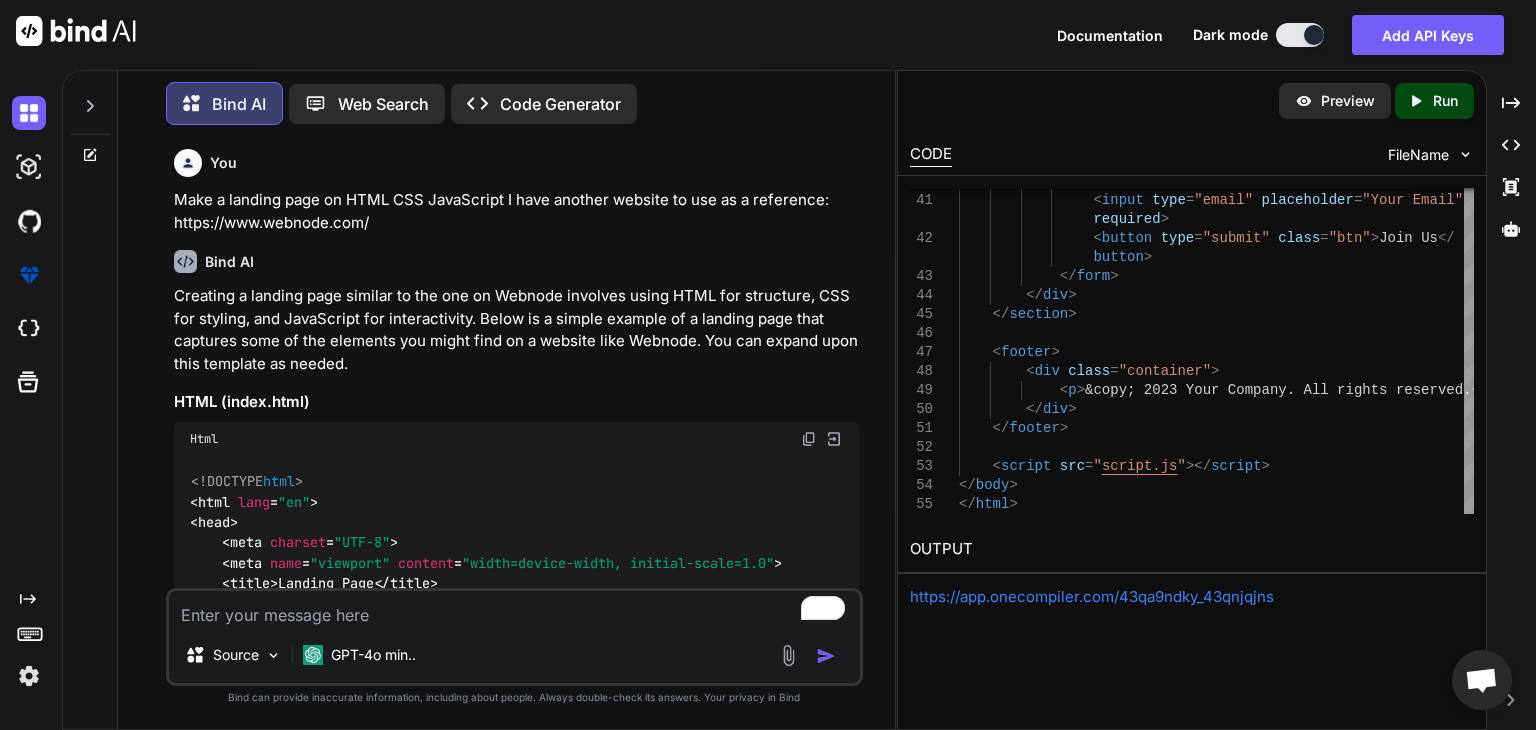 click on "https://app.onecompiler.com/43qa9ndky_43qnjqjns" at bounding box center (1092, 596) 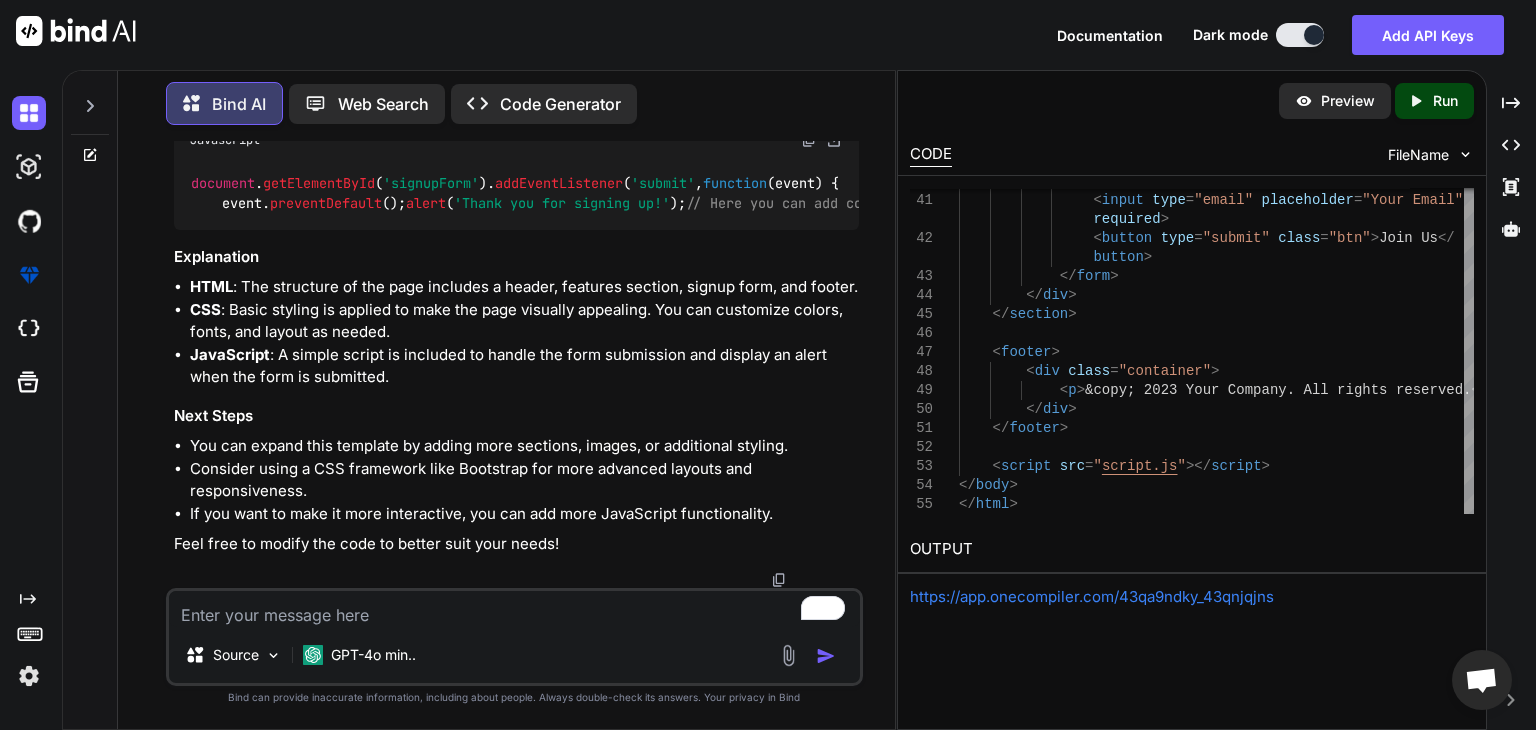 scroll, scrollTop: 2811, scrollLeft: 0, axis: vertical 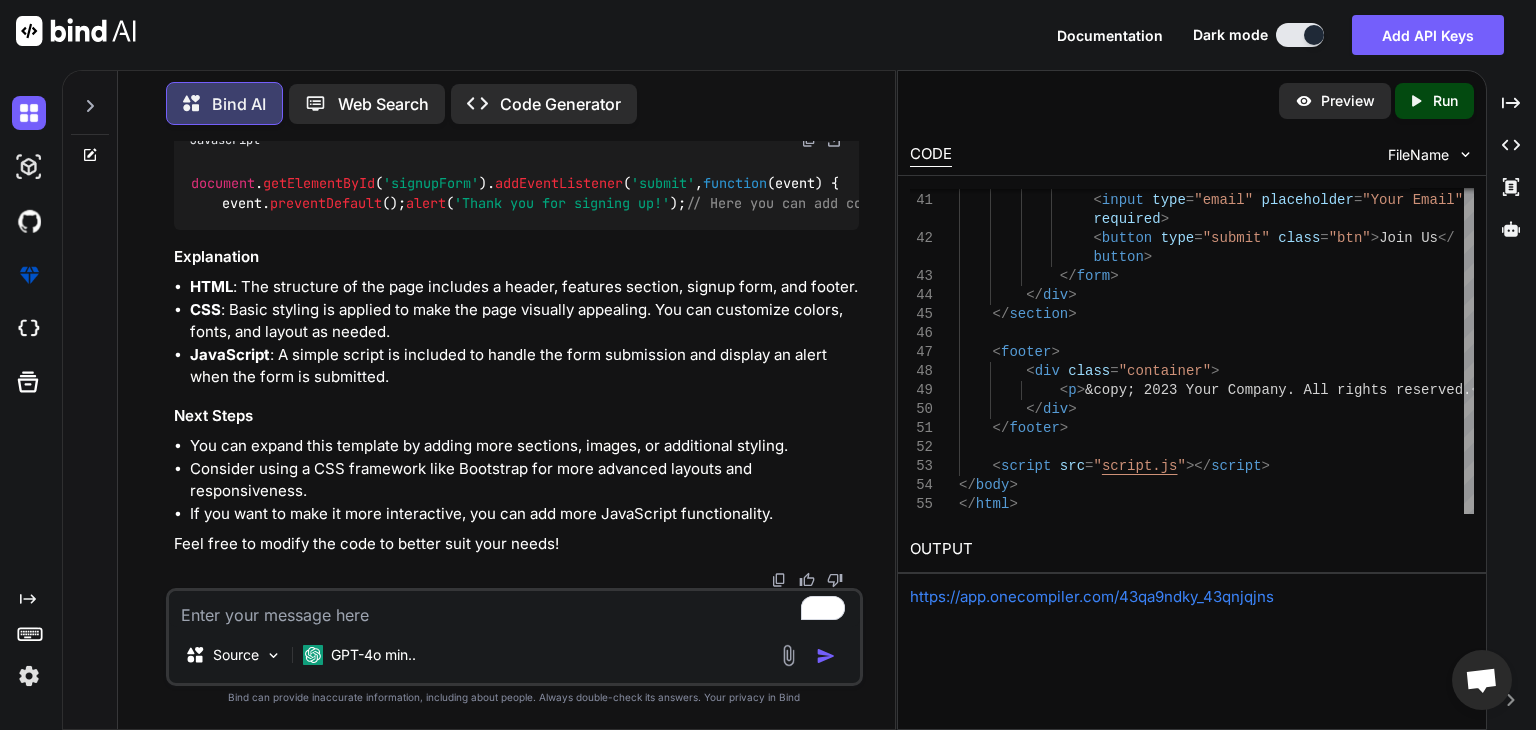 click on "You Make a landing page on HTML CSS JavaScript I have another website to use as a reference https://www.webnode.com/
Bind AI Creating a landing page similar to the one on Webnode involves using HTML for structure, CSS for styling, and JavaScript for interactivity. Below is a simple example of a landing page that captures some of the elements you might find on a website like Webnode. You can expand upon this template as needed.
HTML (index.html)
Html <!DOCTYPE html >
< html lang = "en" >
< head >
< meta charset = "UTF-8" >
< meta name = "viewport" content = "width=device-width, initial-scale=1.0" >
< title > Landing Page </ title >
< link rel = "stylesheet" href = "styles.css" >
</ head >
< body >
< header >
< div class = "container" >
<h1 > Welcome to Our Service </ h1 >
< p > Create your website easily and quickly! </ p >
< a href = "#signup" class = "btn" > Get Started </ a >
</ div >" at bounding box center [514, 435] 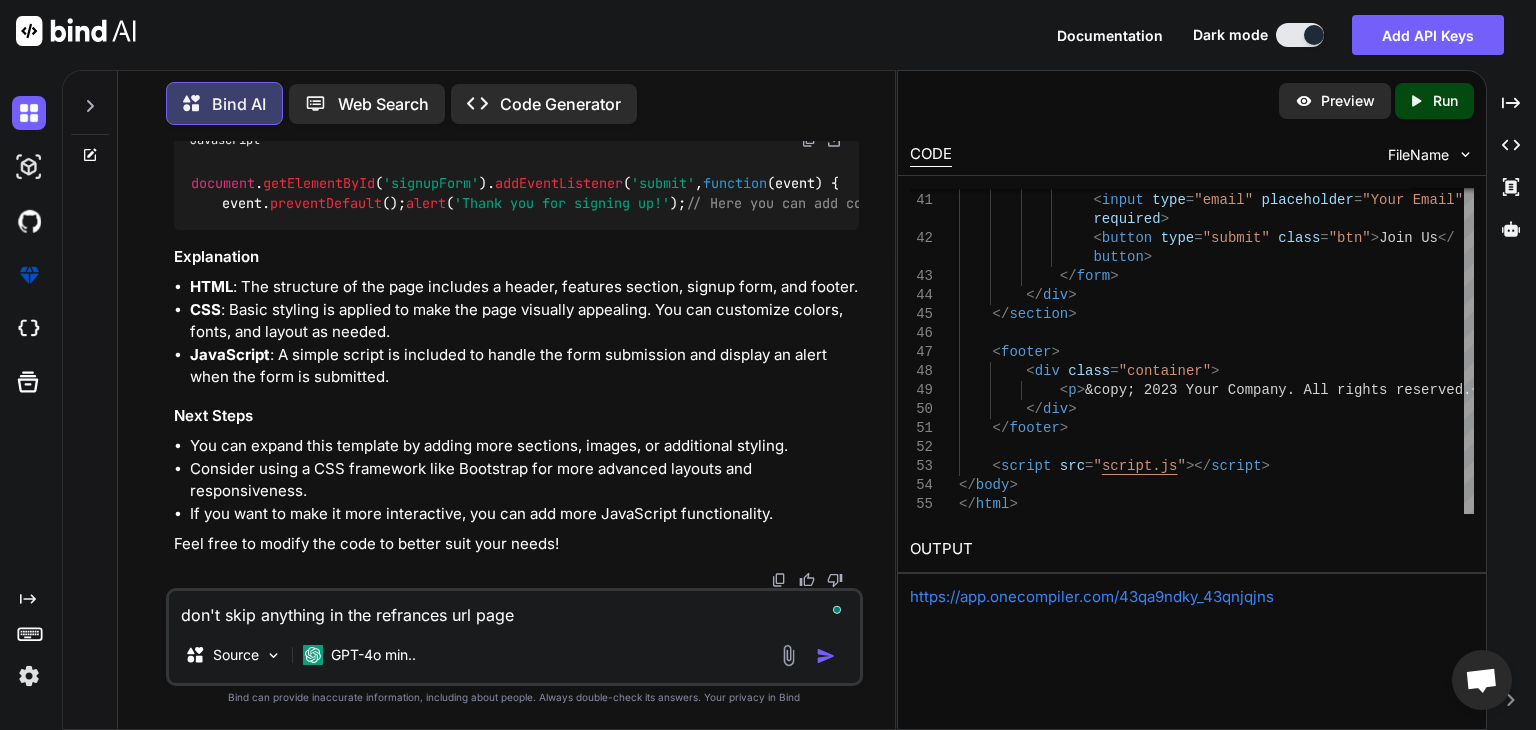 type on "don't skip anything in the refrances url page" 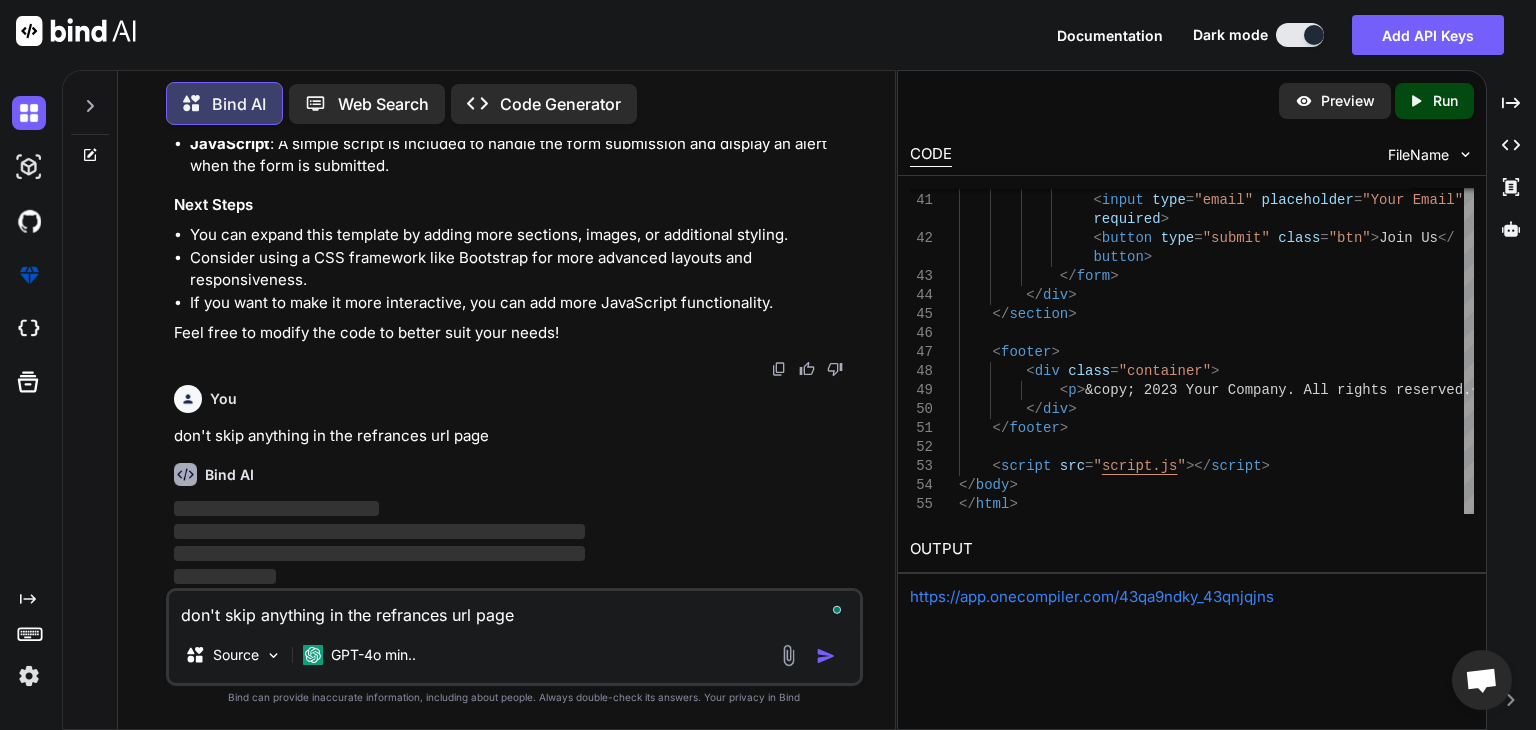 type 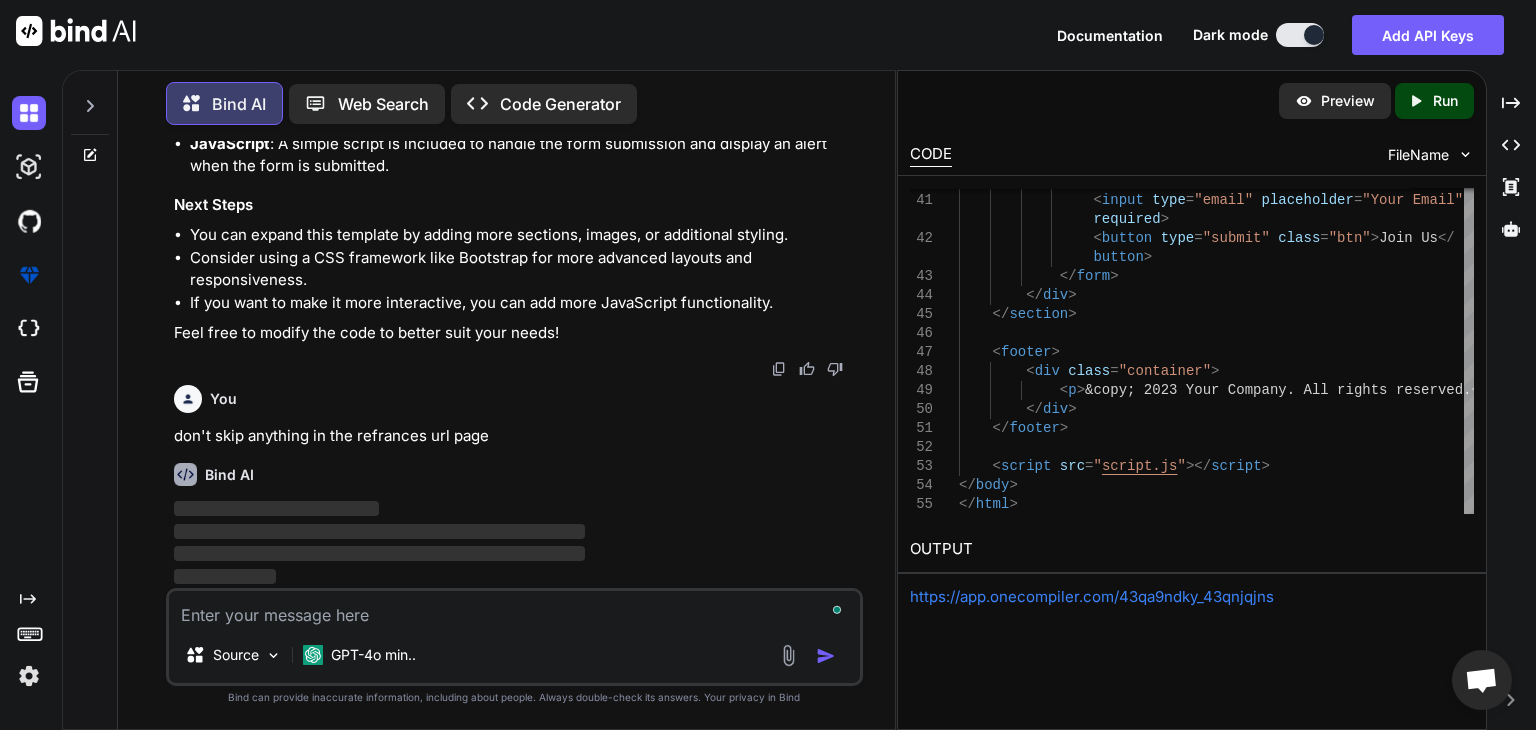 scroll, scrollTop: 3022, scrollLeft: 0, axis: vertical 